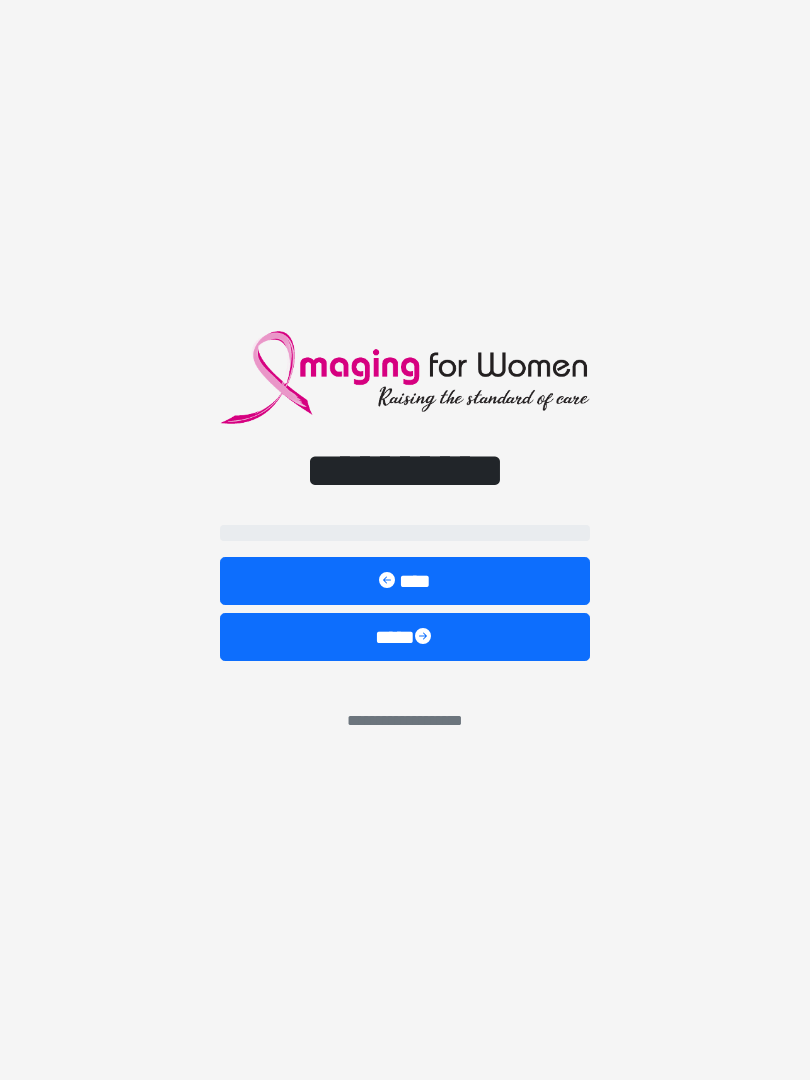 scroll, scrollTop: 0, scrollLeft: 0, axis: both 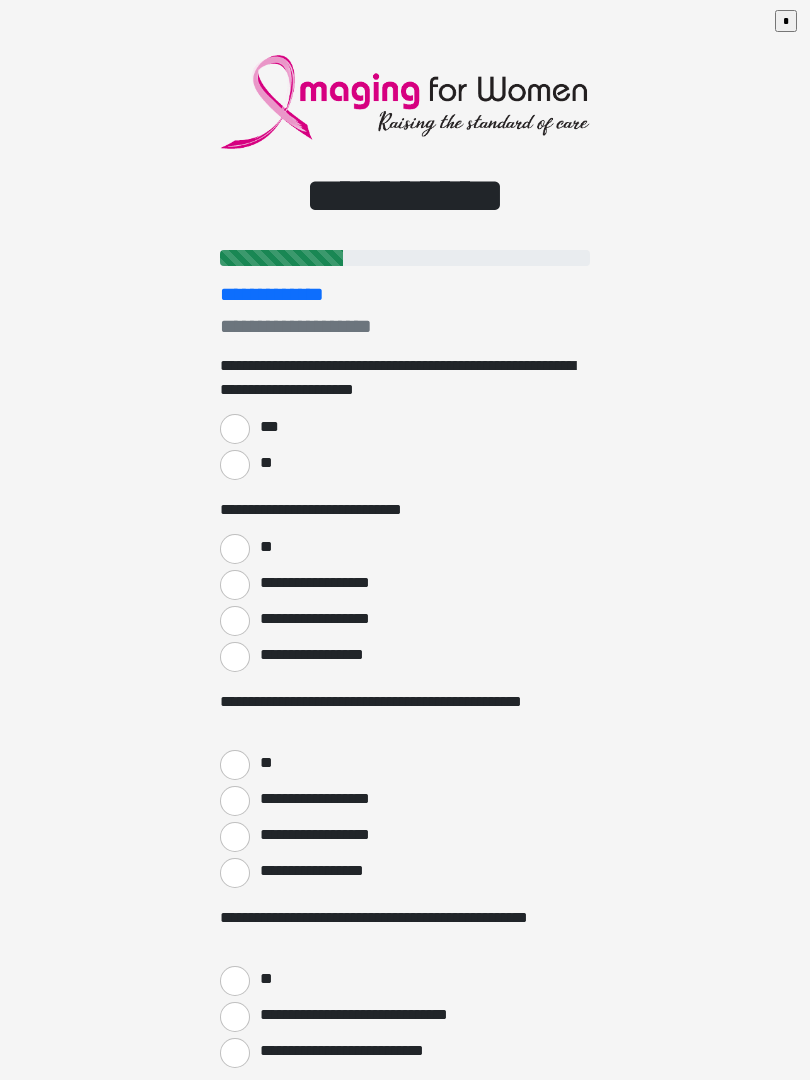 click on "***" at bounding box center [235, 429] 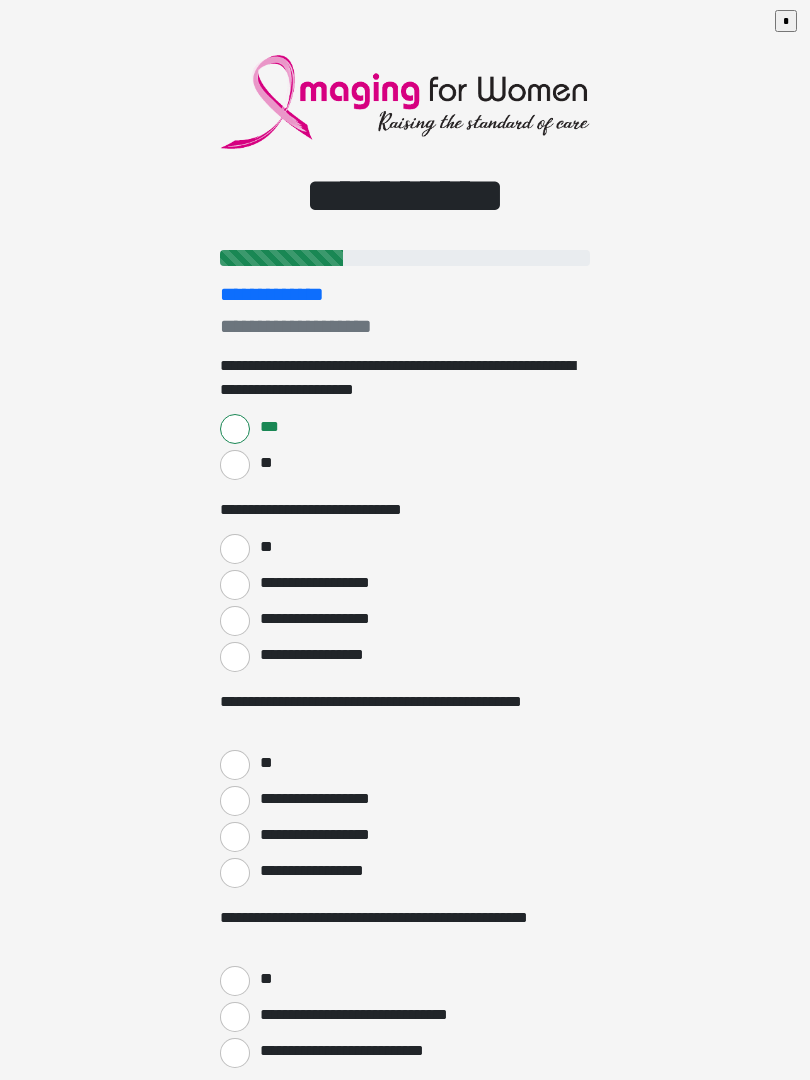 click on "**" at bounding box center (235, 549) 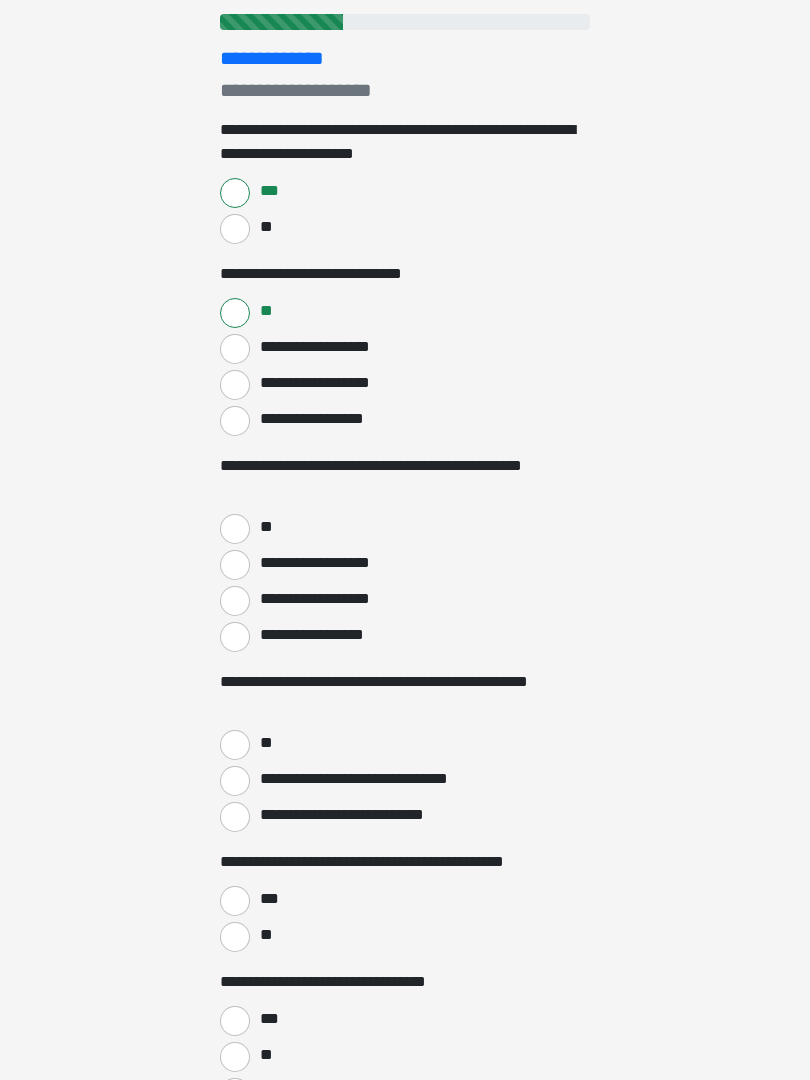 scroll, scrollTop: 238, scrollLeft: 0, axis: vertical 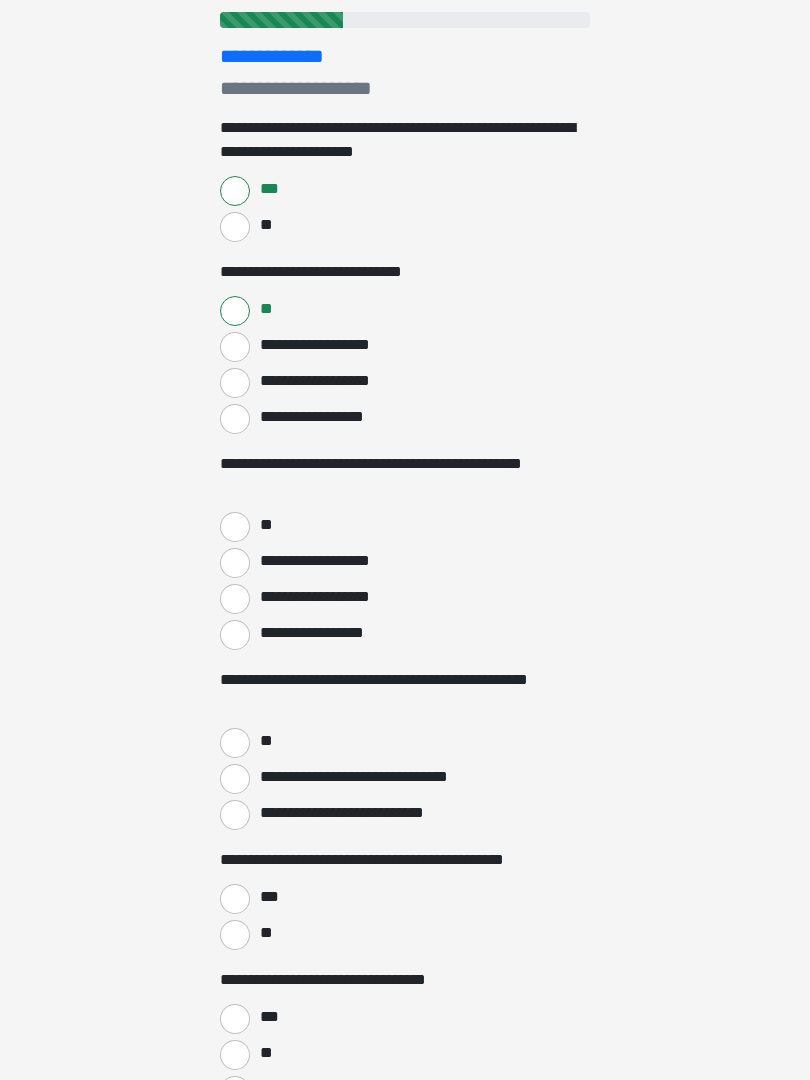 click on "**" at bounding box center [235, 527] 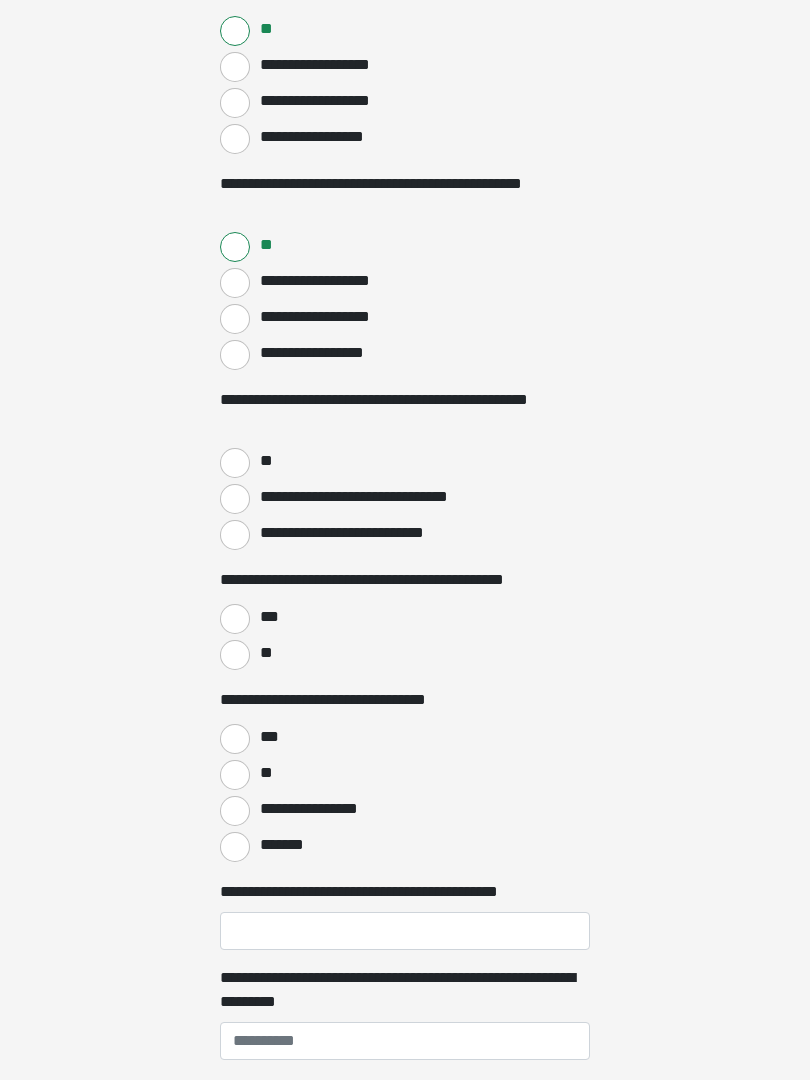 click on "**" at bounding box center (235, 463) 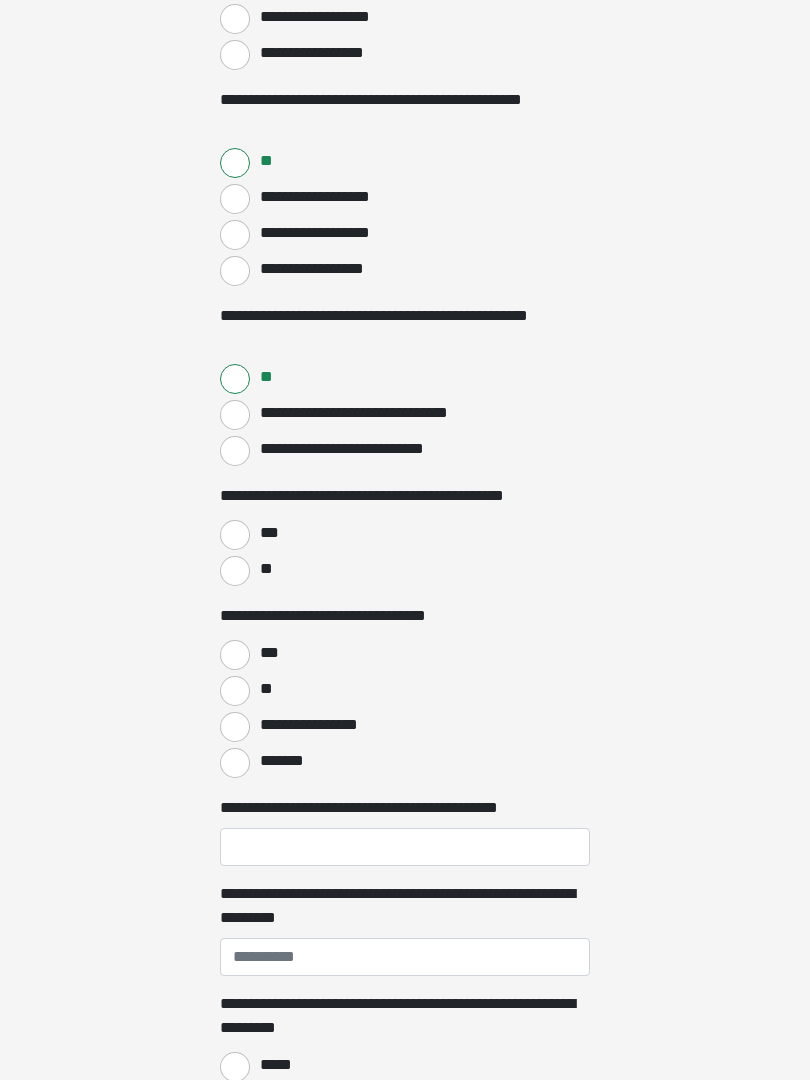 scroll, scrollTop: 609, scrollLeft: 0, axis: vertical 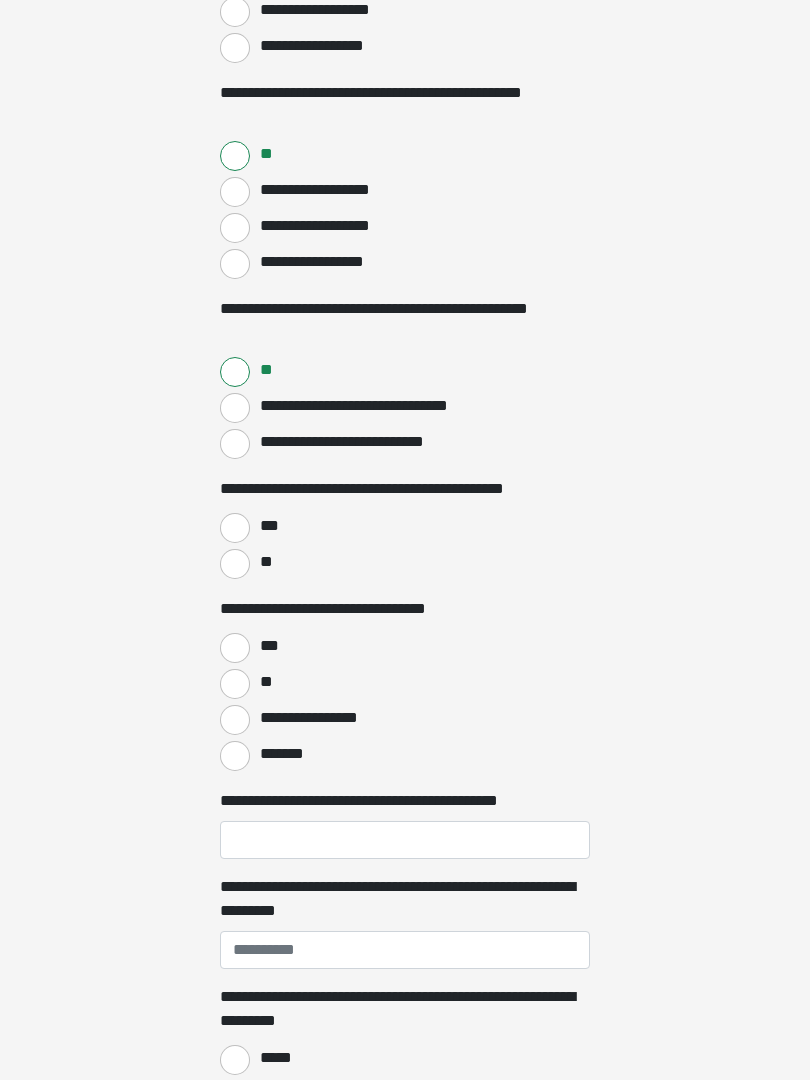 click on "**" at bounding box center [235, 564] 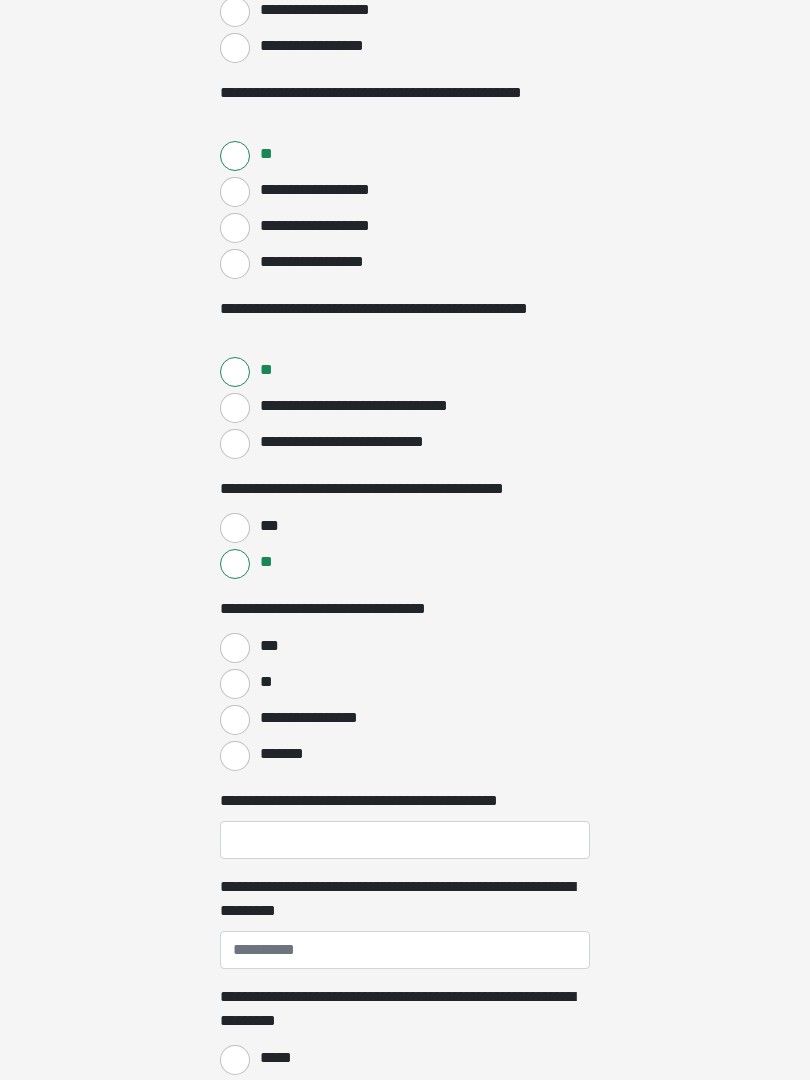 click on "***" at bounding box center [235, 528] 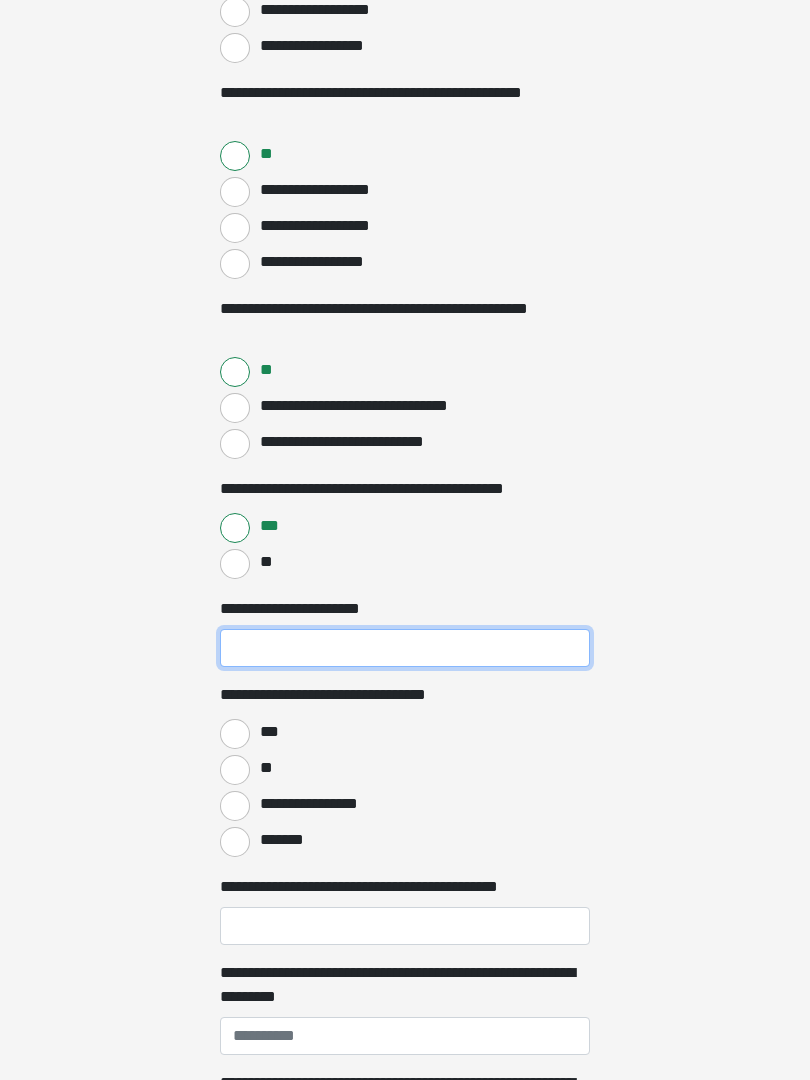 click on "**********" at bounding box center (405, 648) 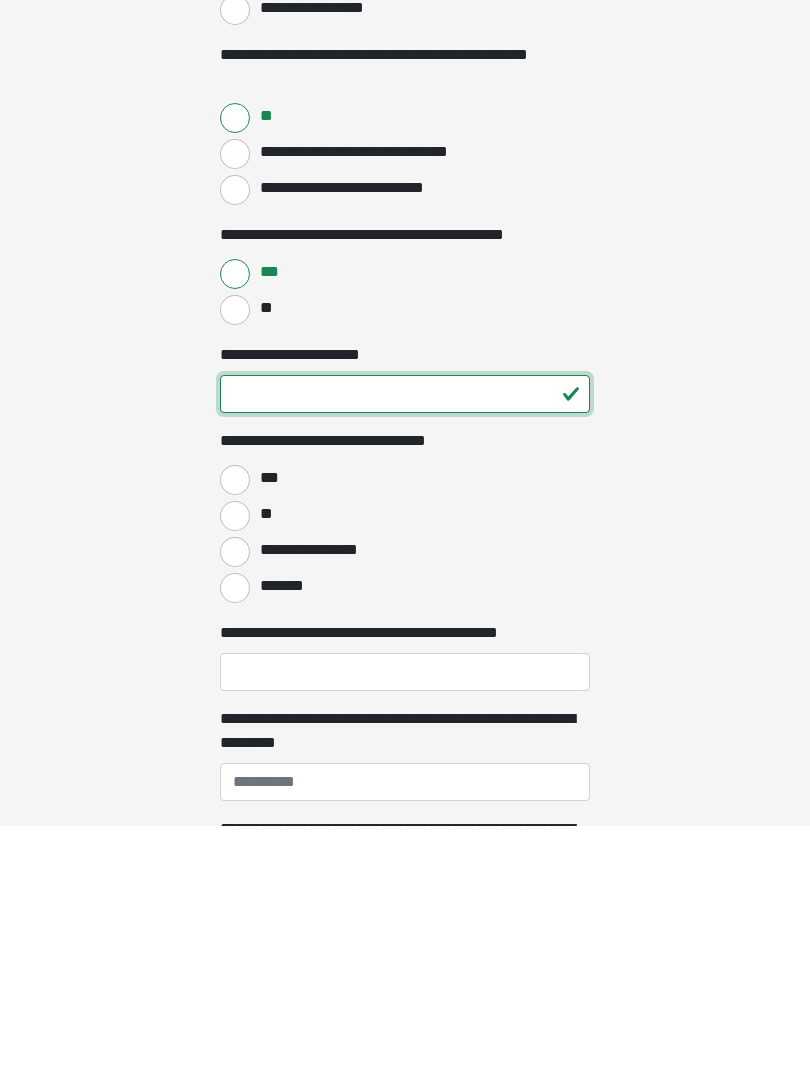 type on "**" 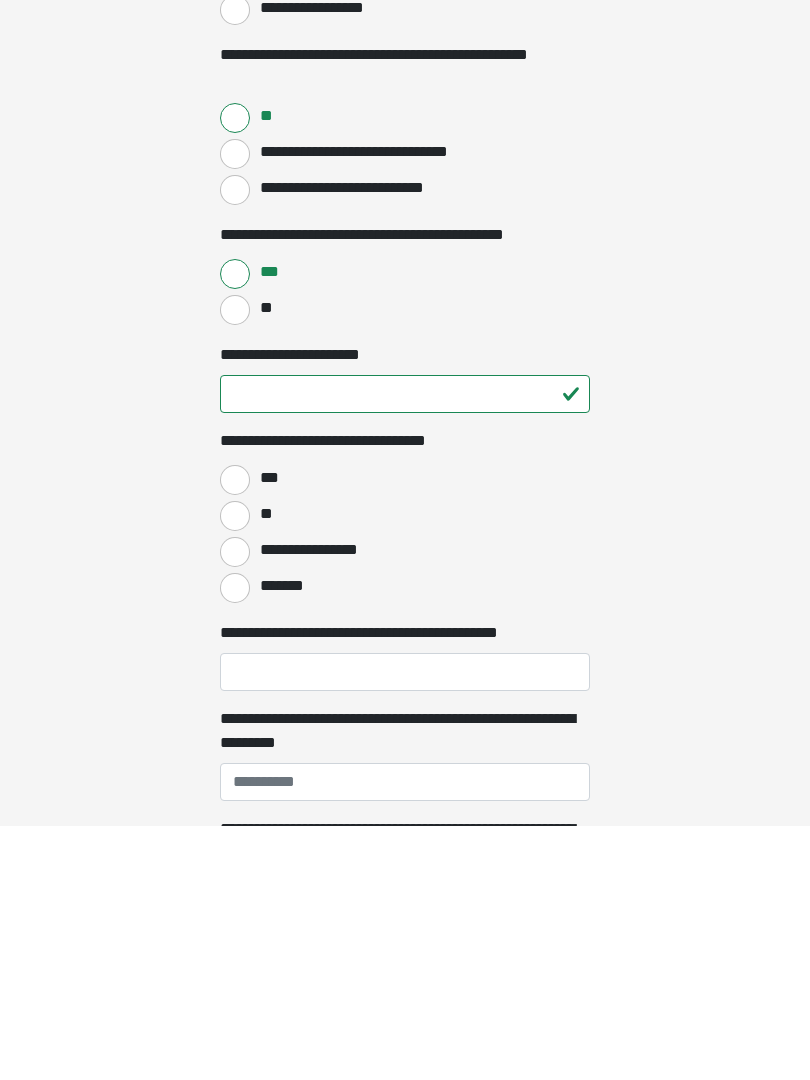 click on "**" at bounding box center (235, 770) 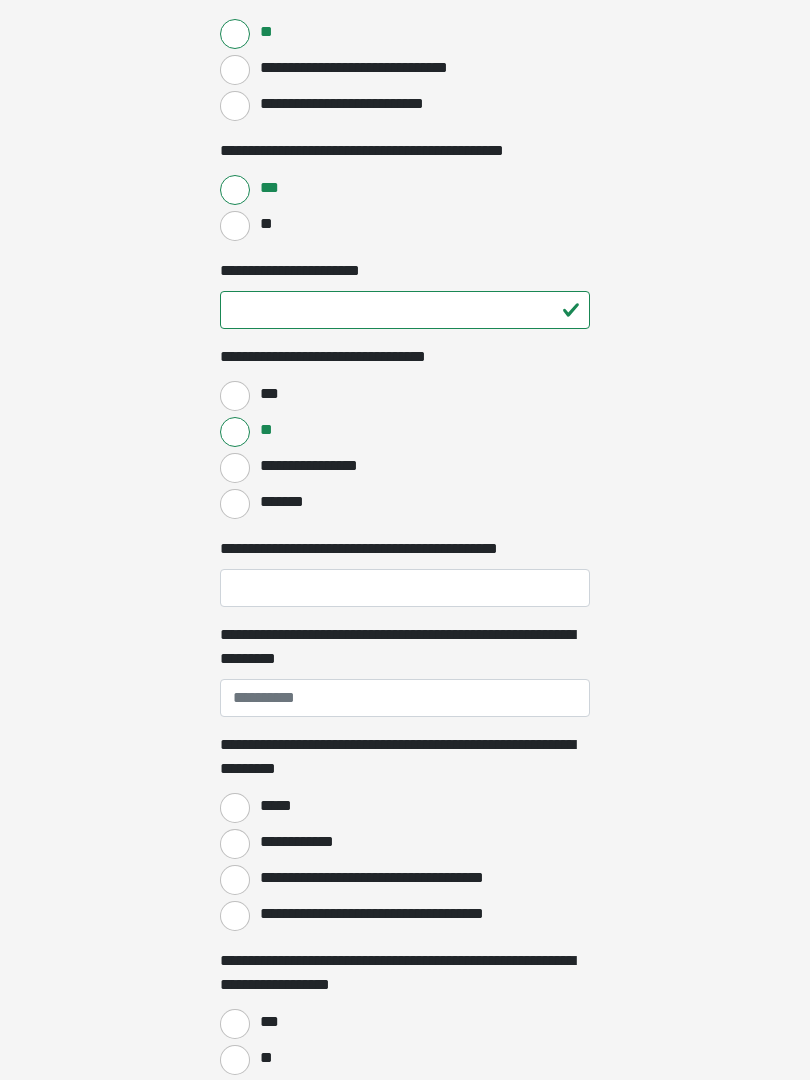 scroll, scrollTop: 948, scrollLeft: 0, axis: vertical 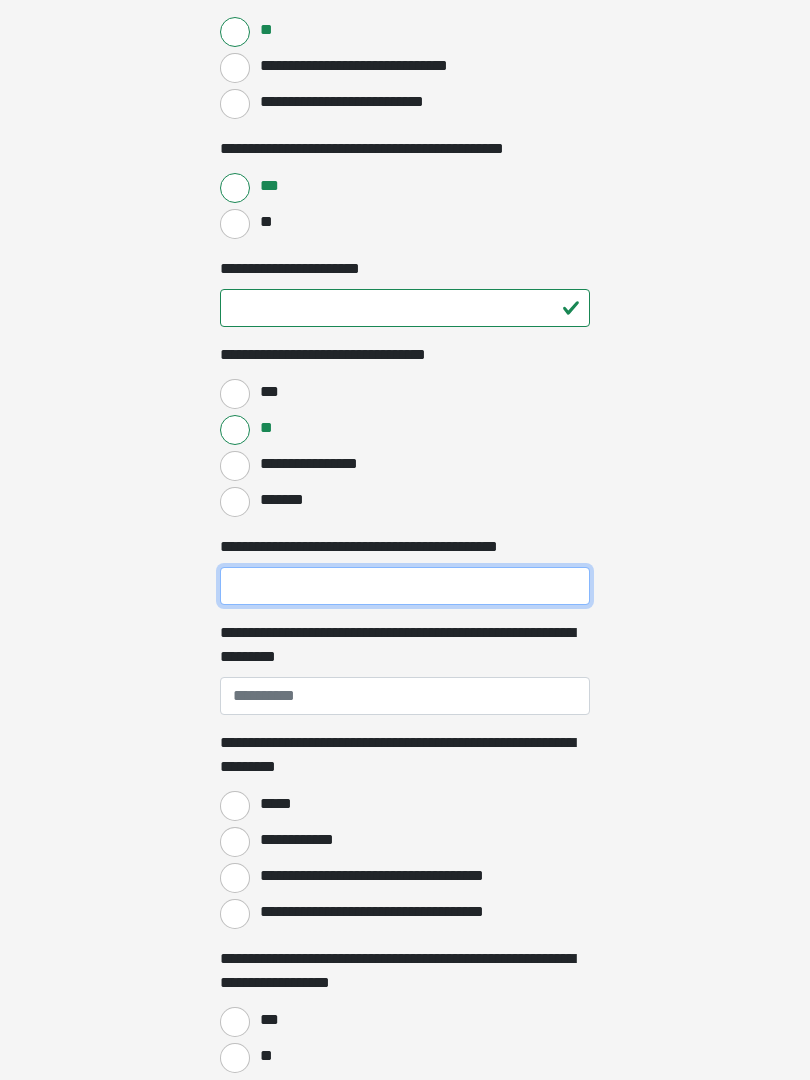 click on "**********" at bounding box center (405, 587) 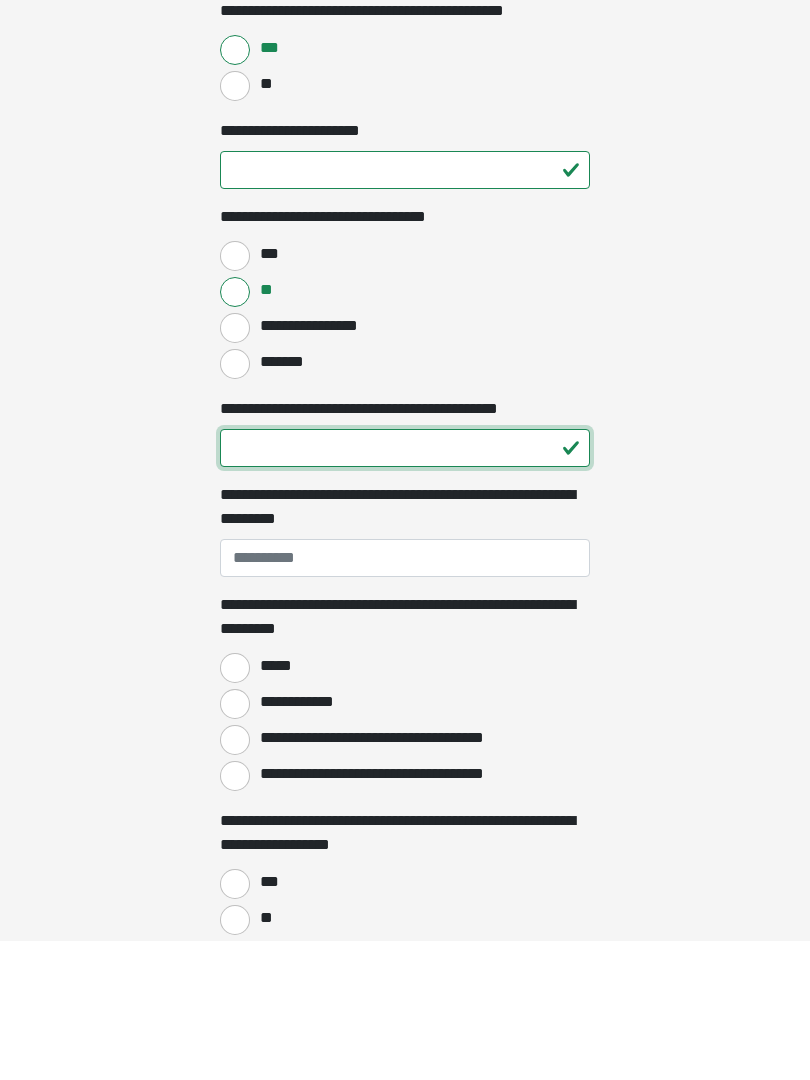 type on "**" 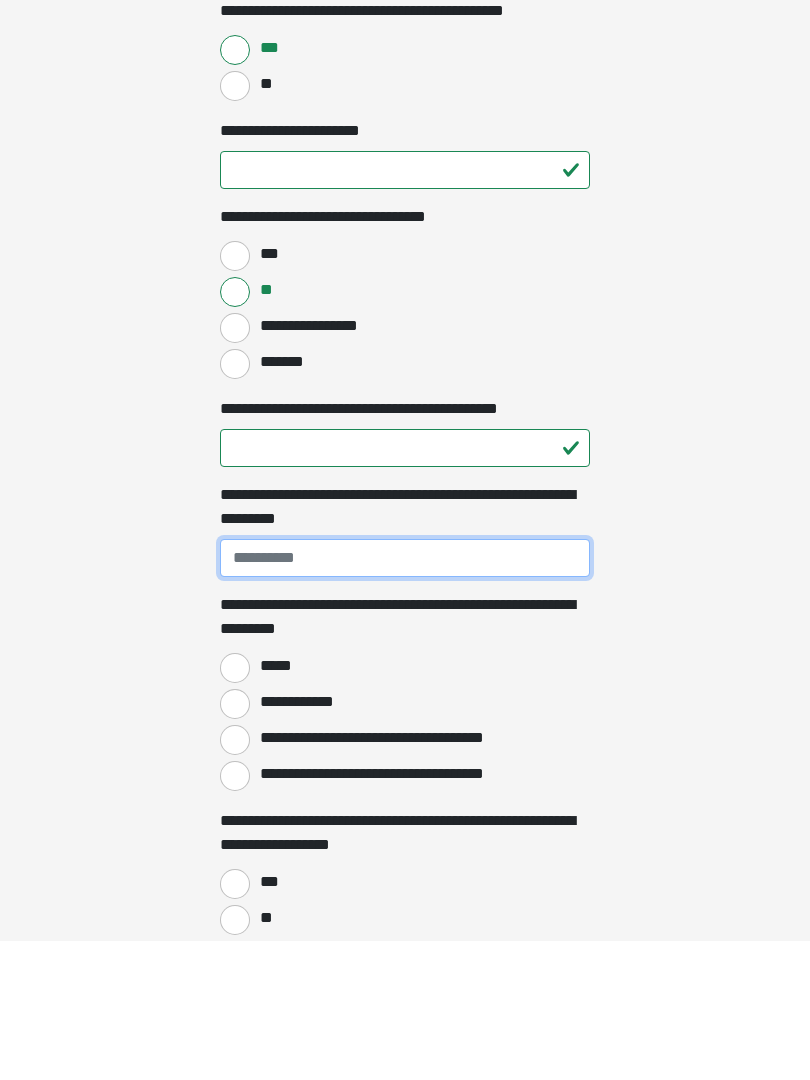 click on "**********" at bounding box center [405, 697] 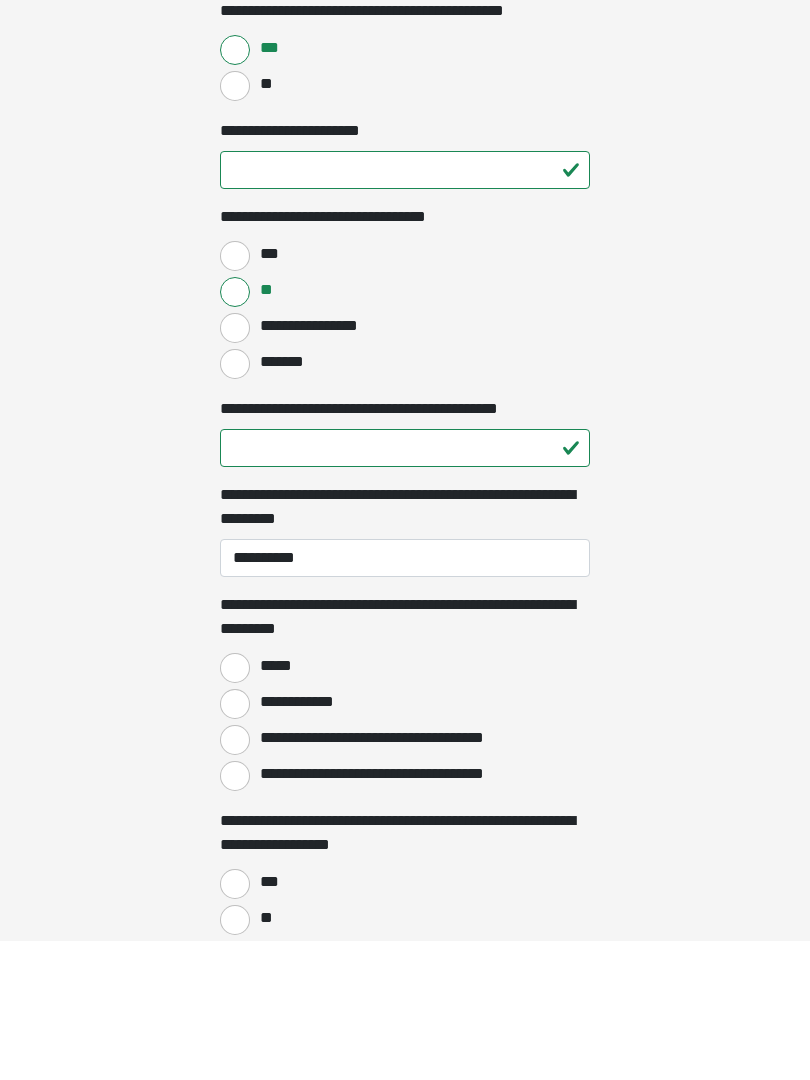 scroll, scrollTop: 1088, scrollLeft: 0, axis: vertical 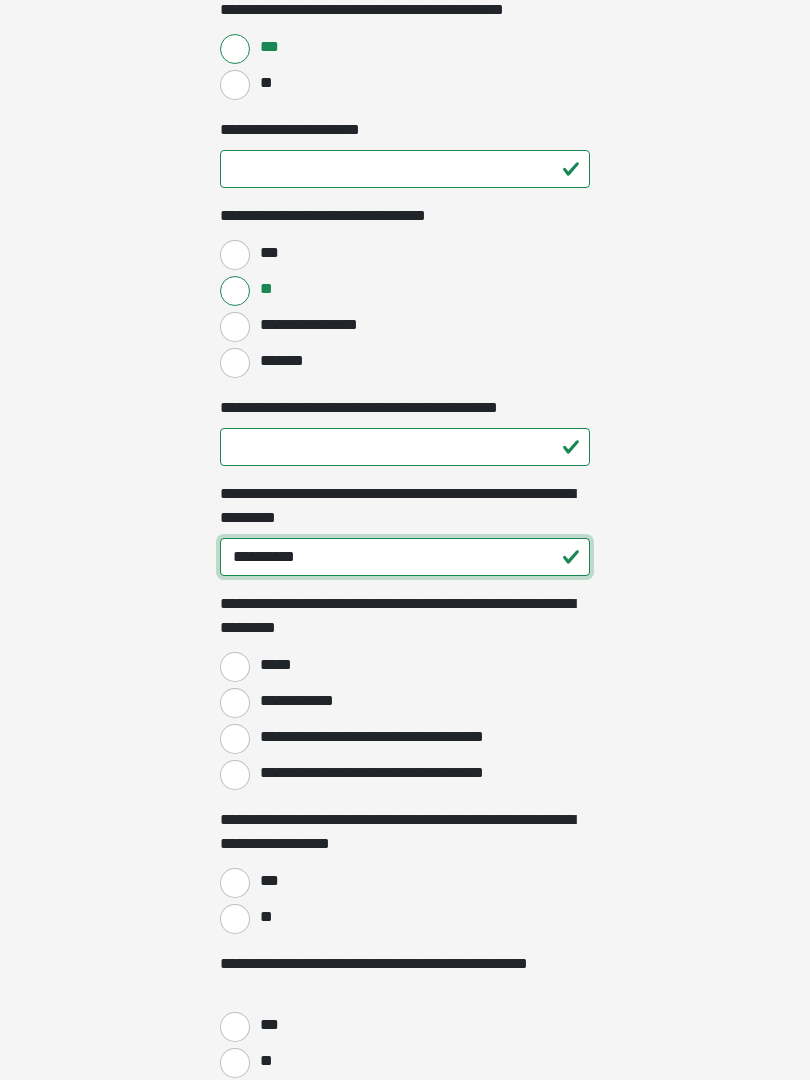 type on "**********" 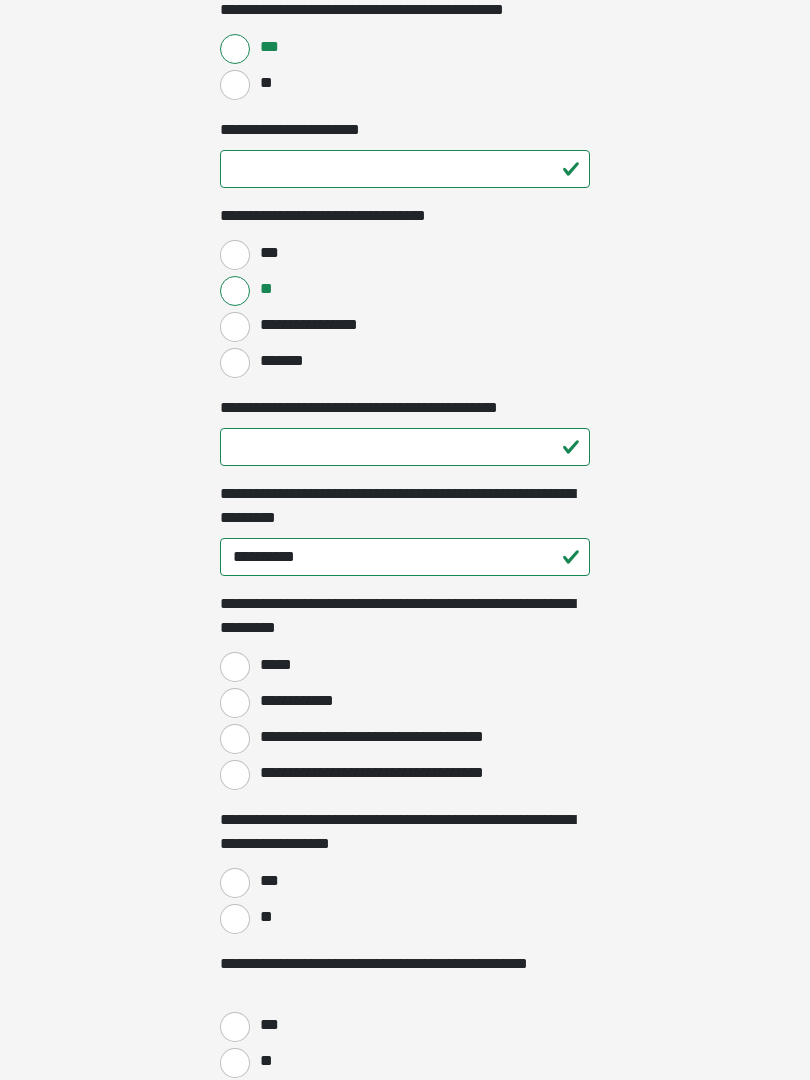 click on "*****" at bounding box center (235, 667) 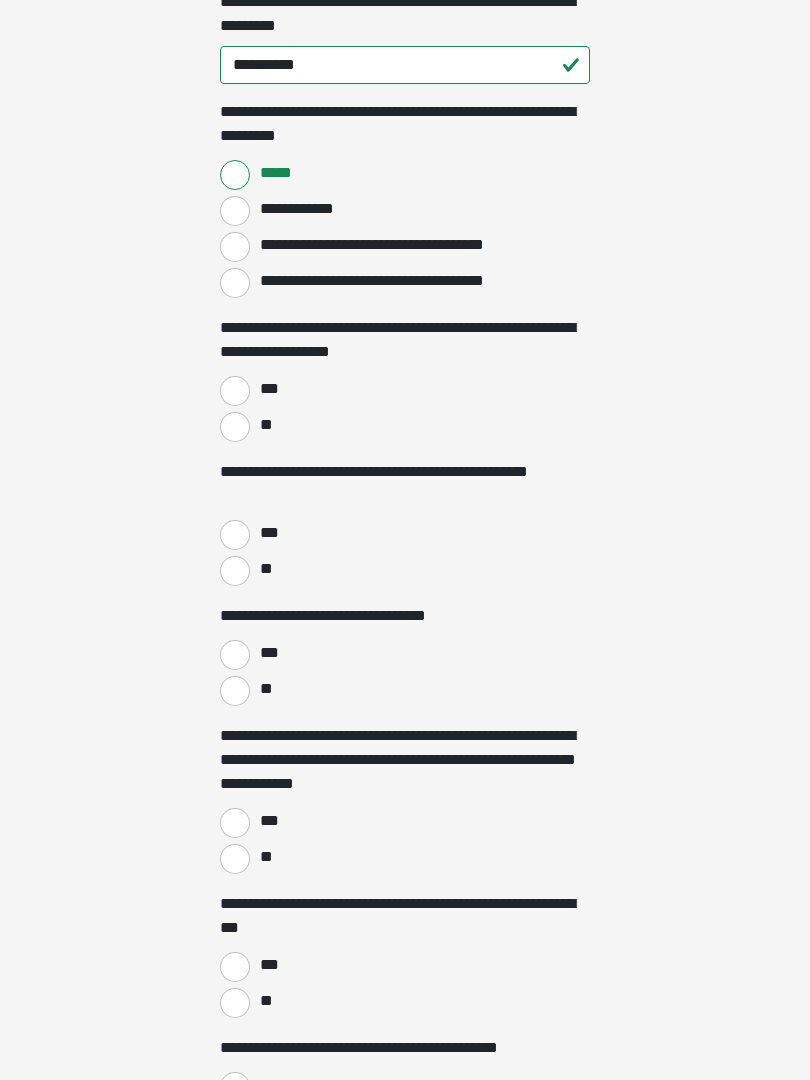 click on "**" at bounding box center (235, 428) 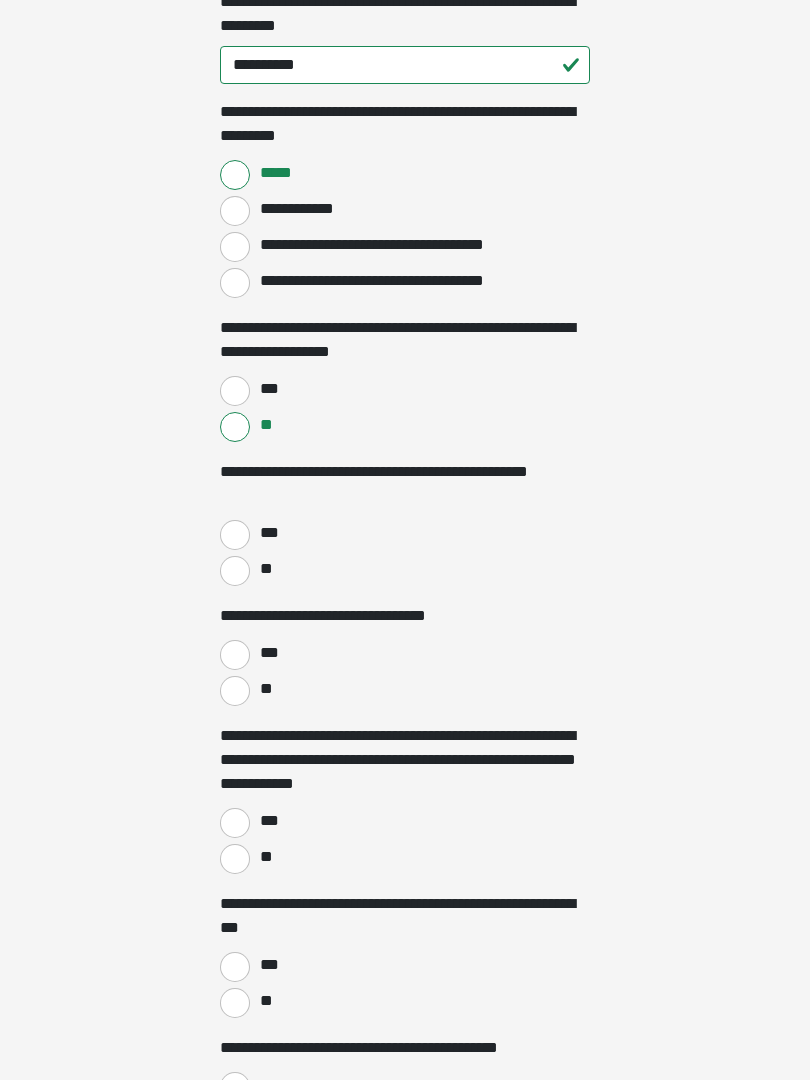 click on "**" at bounding box center [235, 571] 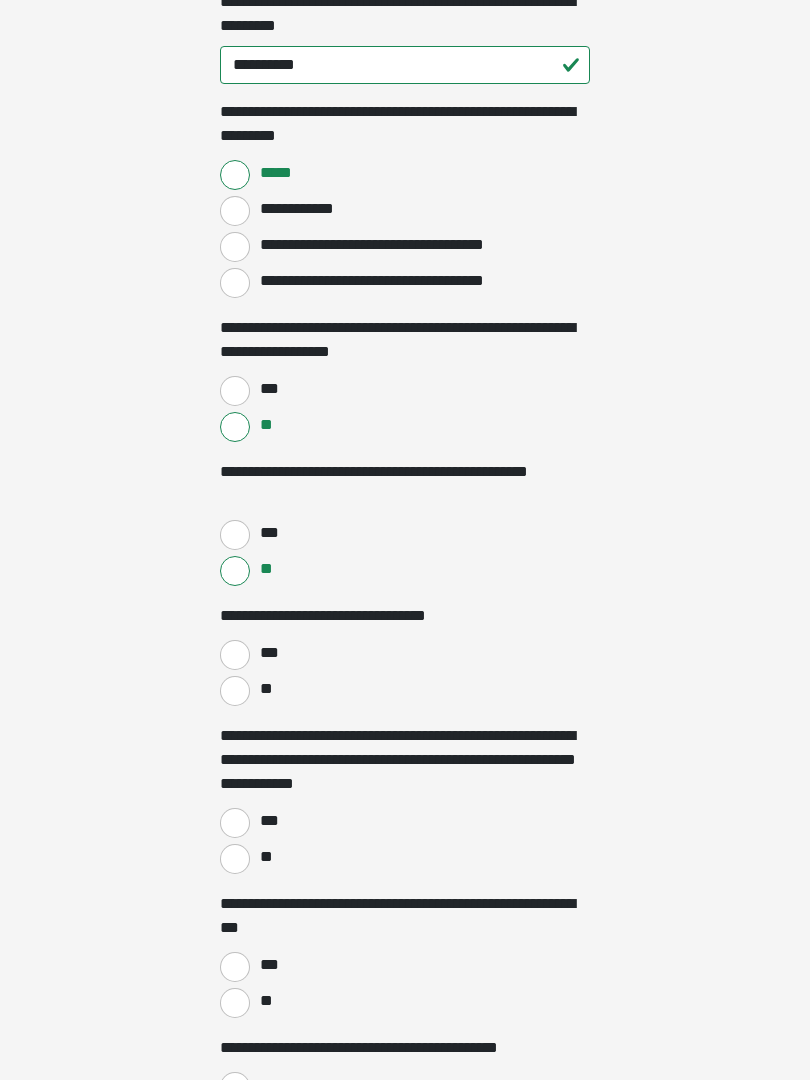 click on "**" at bounding box center [235, 691] 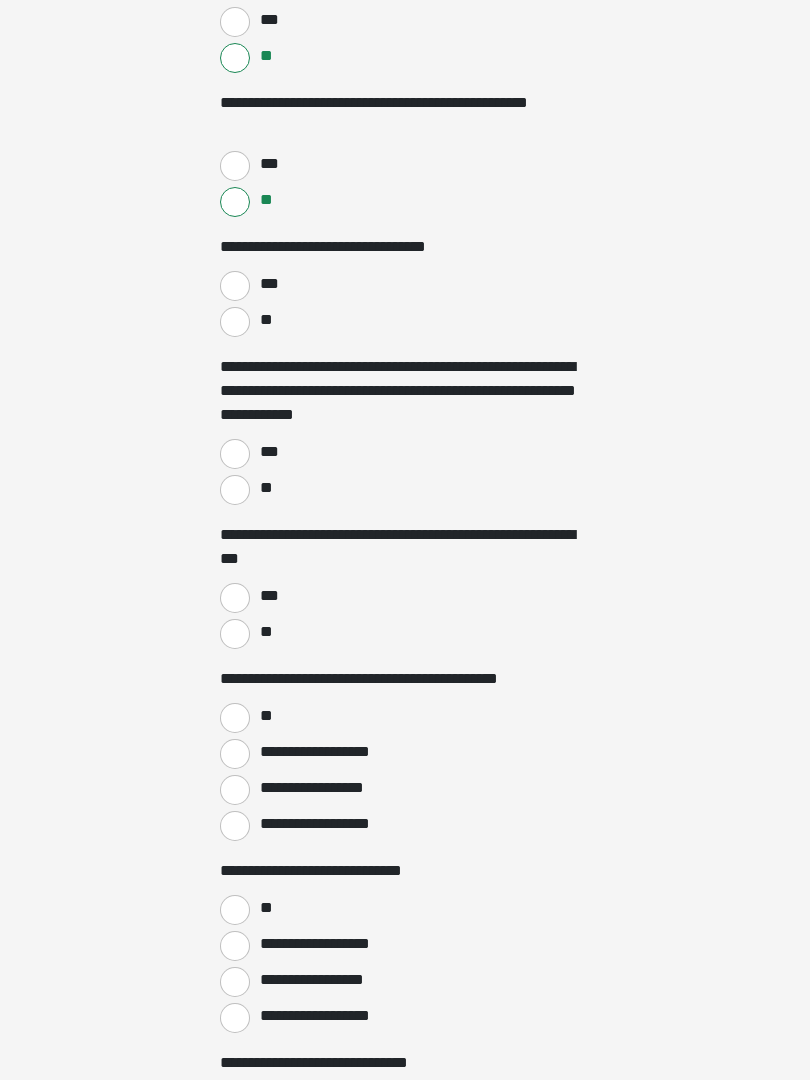 scroll, scrollTop: 1950, scrollLeft: 0, axis: vertical 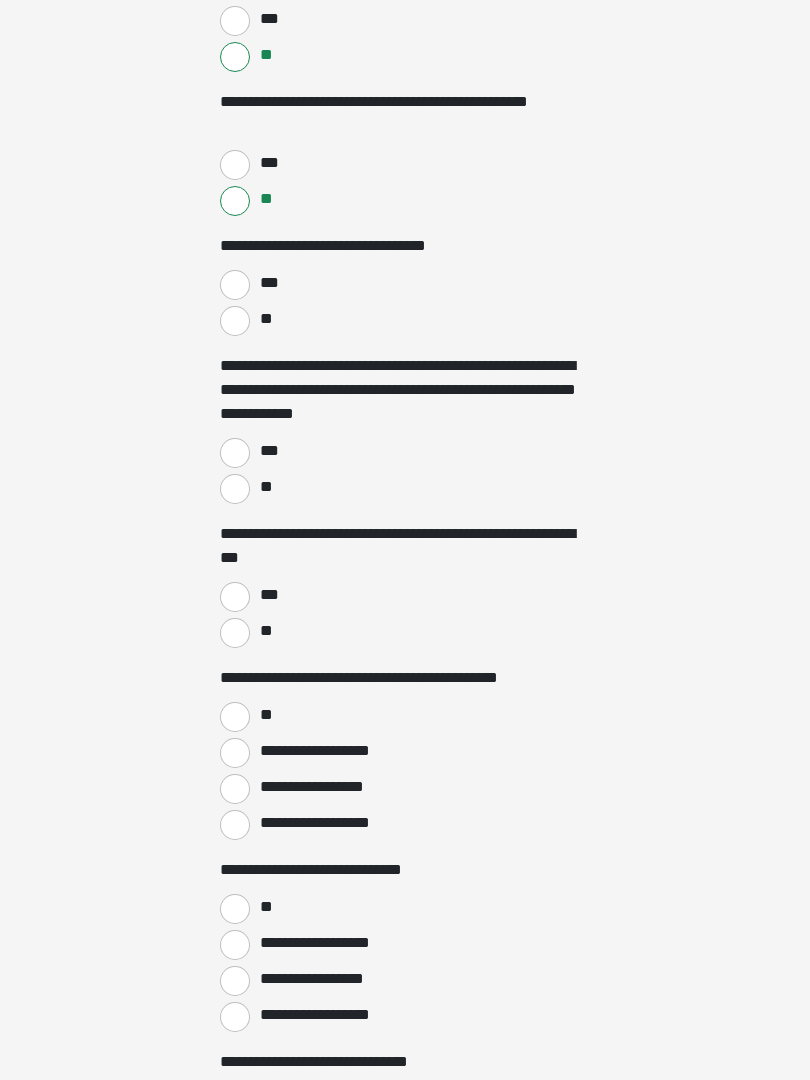 click on "**" at bounding box center [235, 489] 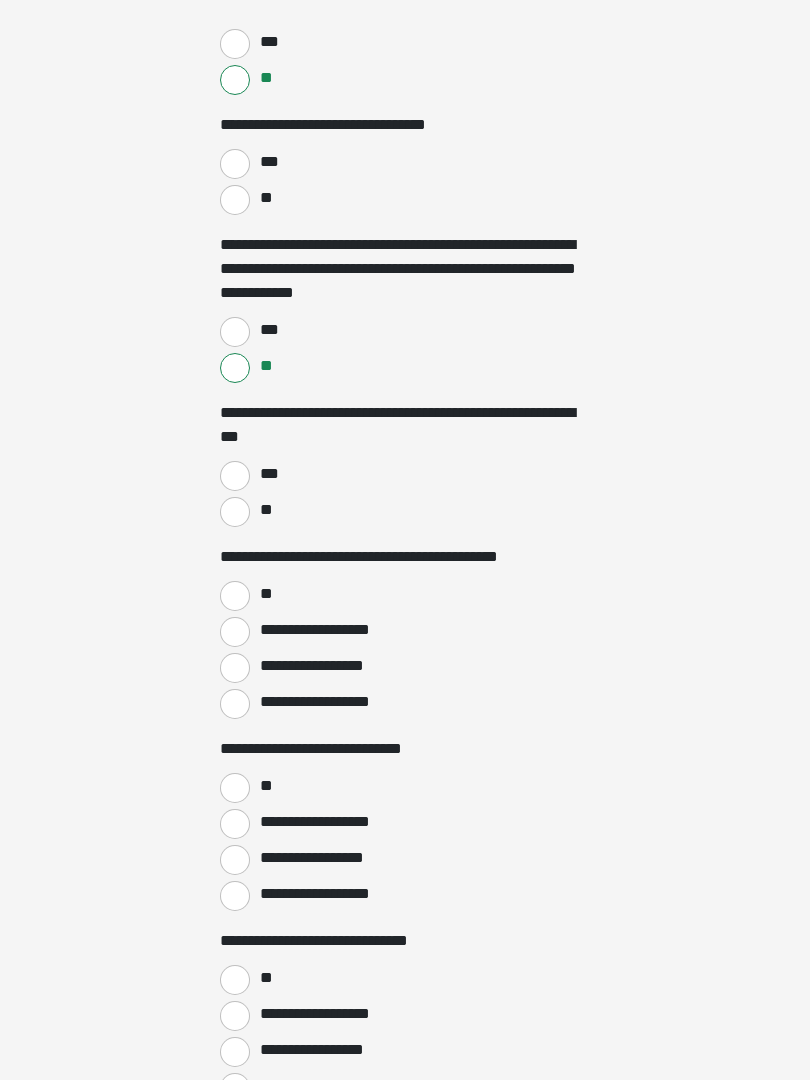 scroll, scrollTop: 2083, scrollLeft: 0, axis: vertical 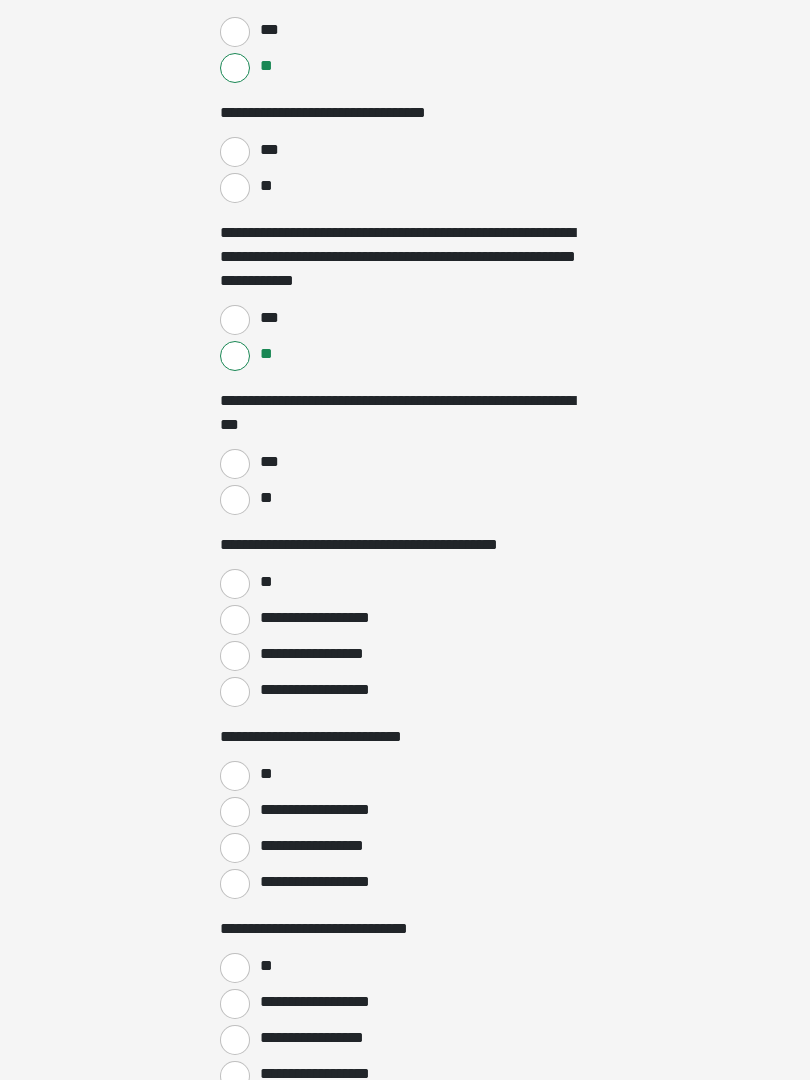 click on "**" at bounding box center [235, 500] 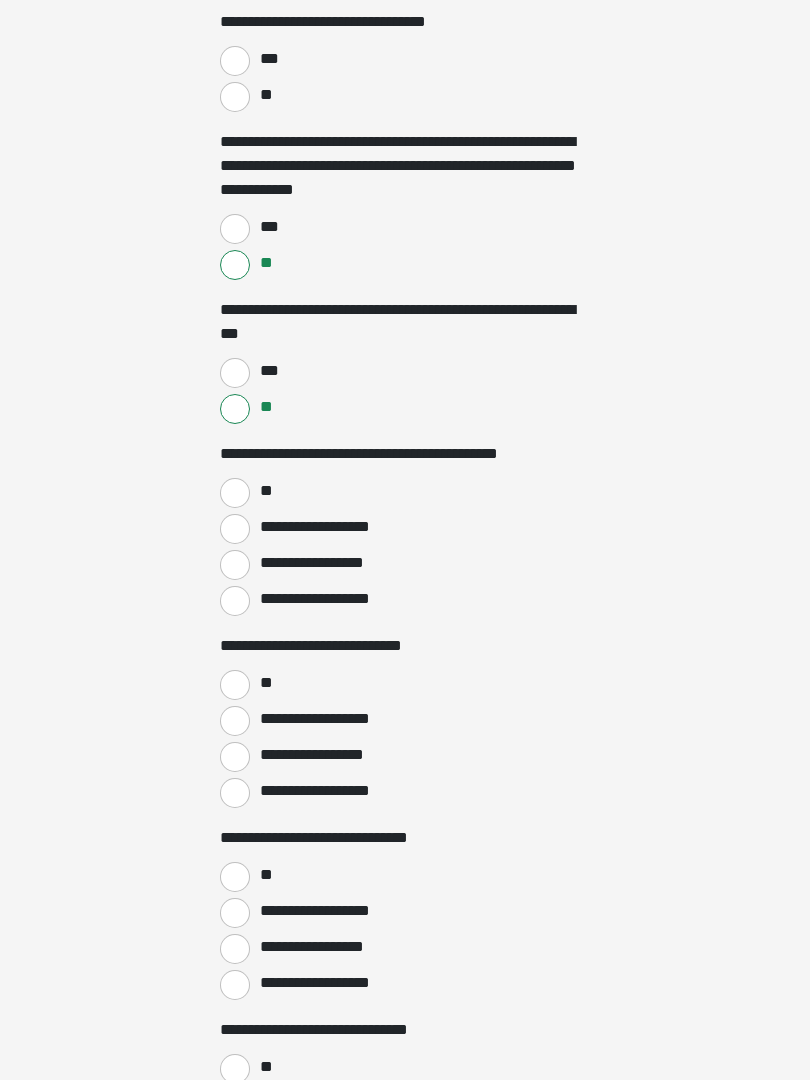 scroll, scrollTop: 2180, scrollLeft: 0, axis: vertical 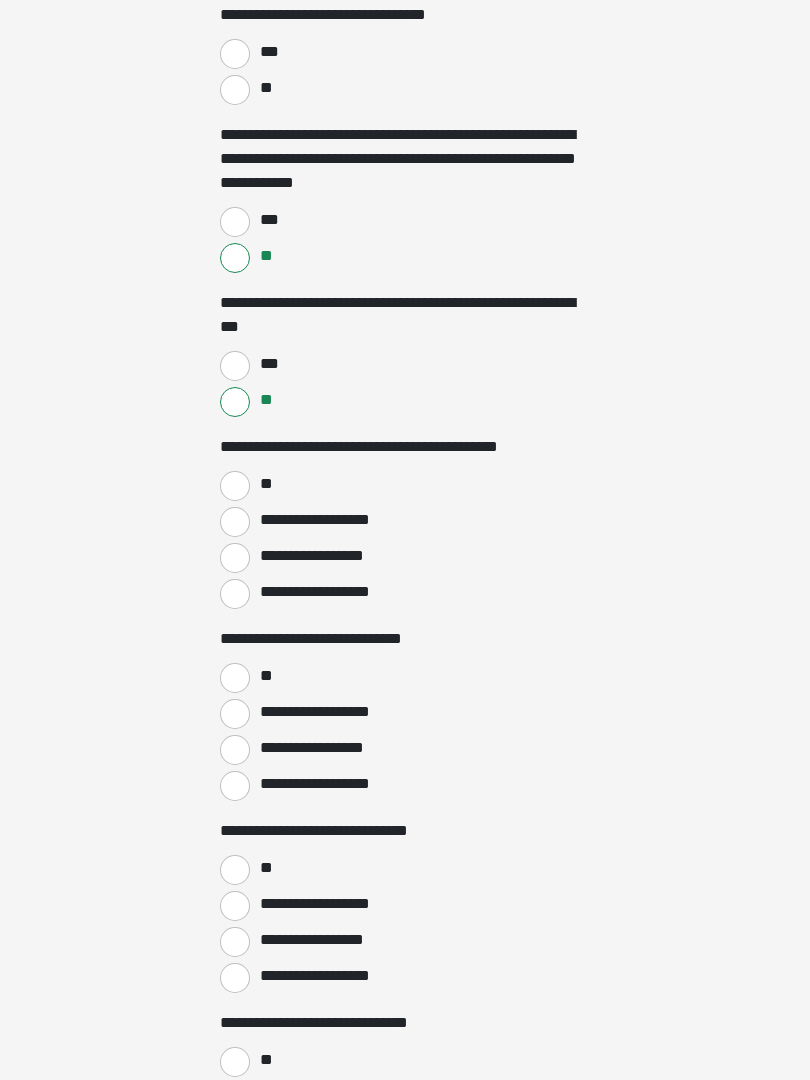 click on "**" at bounding box center (235, 487) 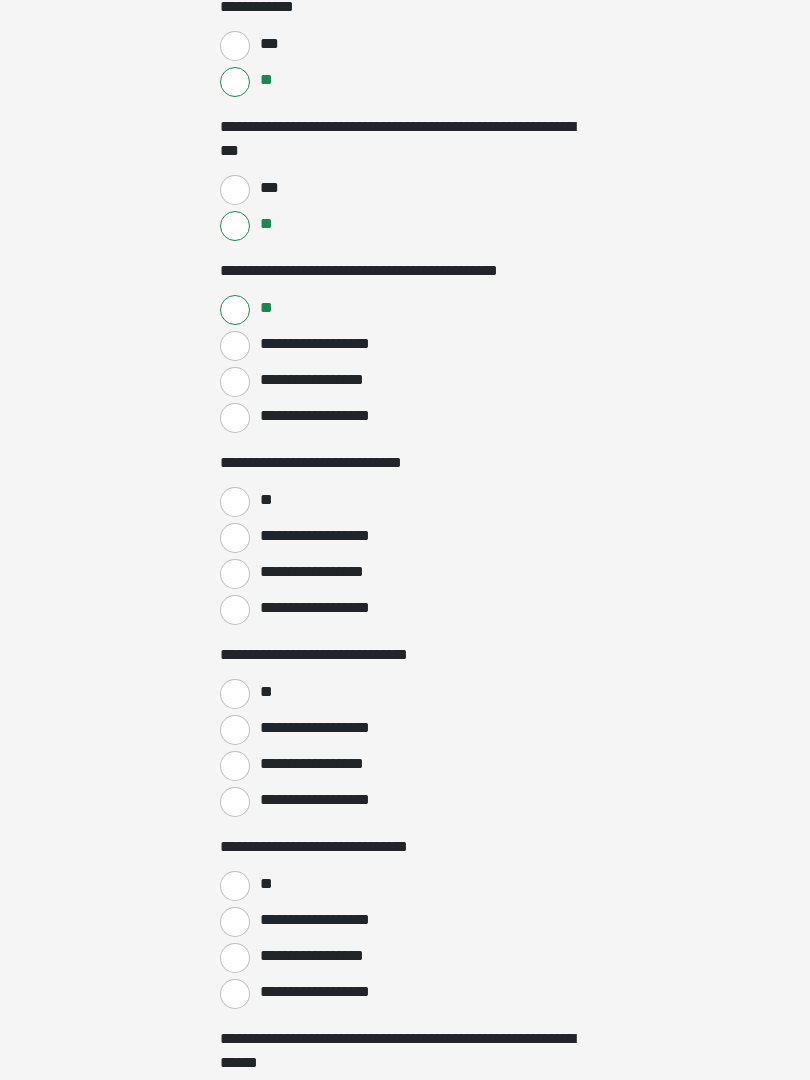 click on "**" at bounding box center [235, 502] 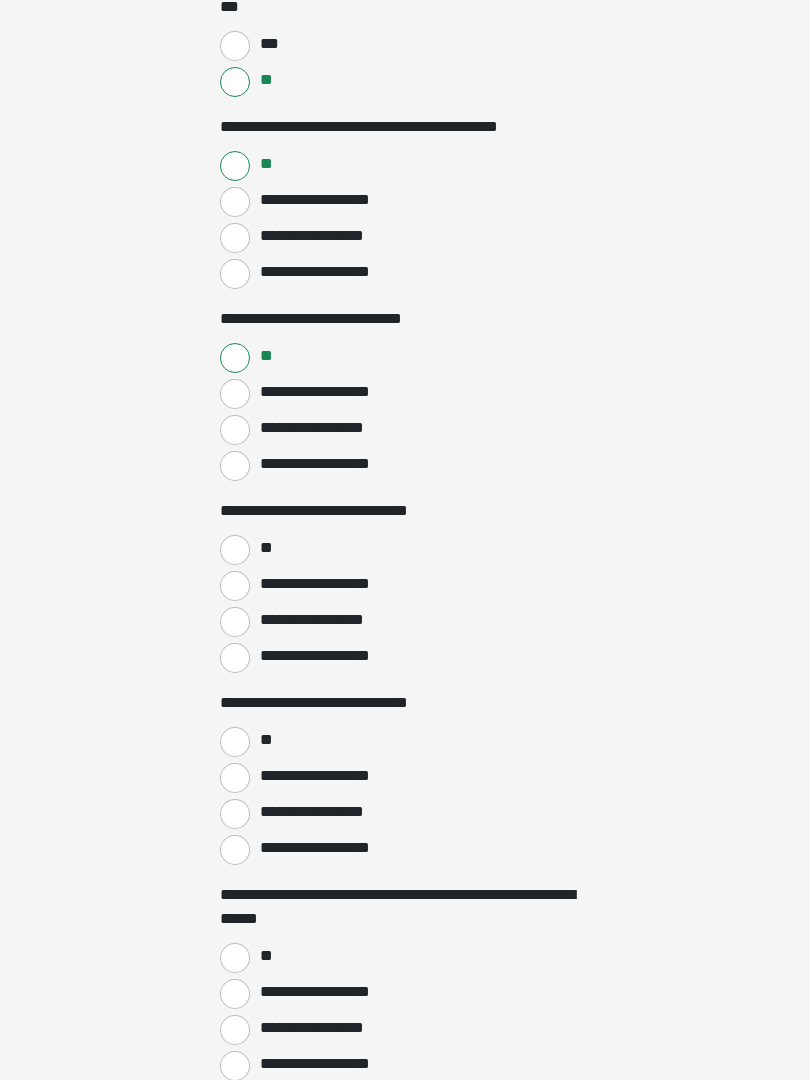 scroll, scrollTop: 2514, scrollLeft: 0, axis: vertical 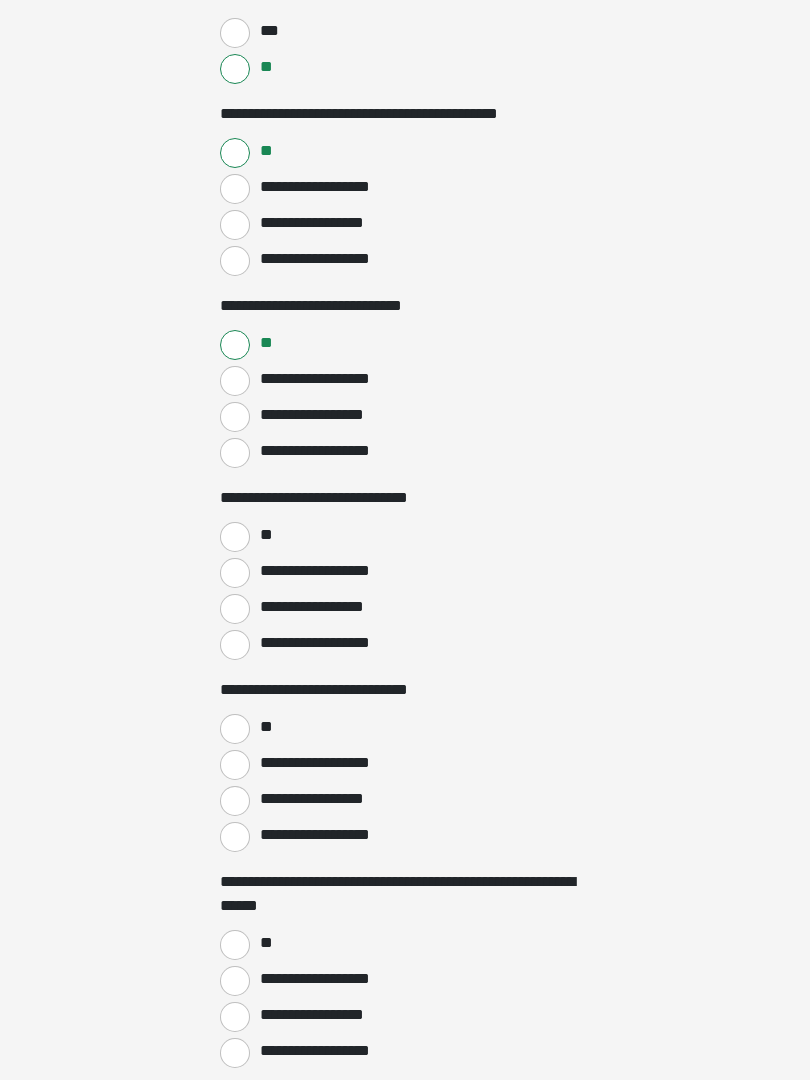 click on "**" at bounding box center [235, 537] 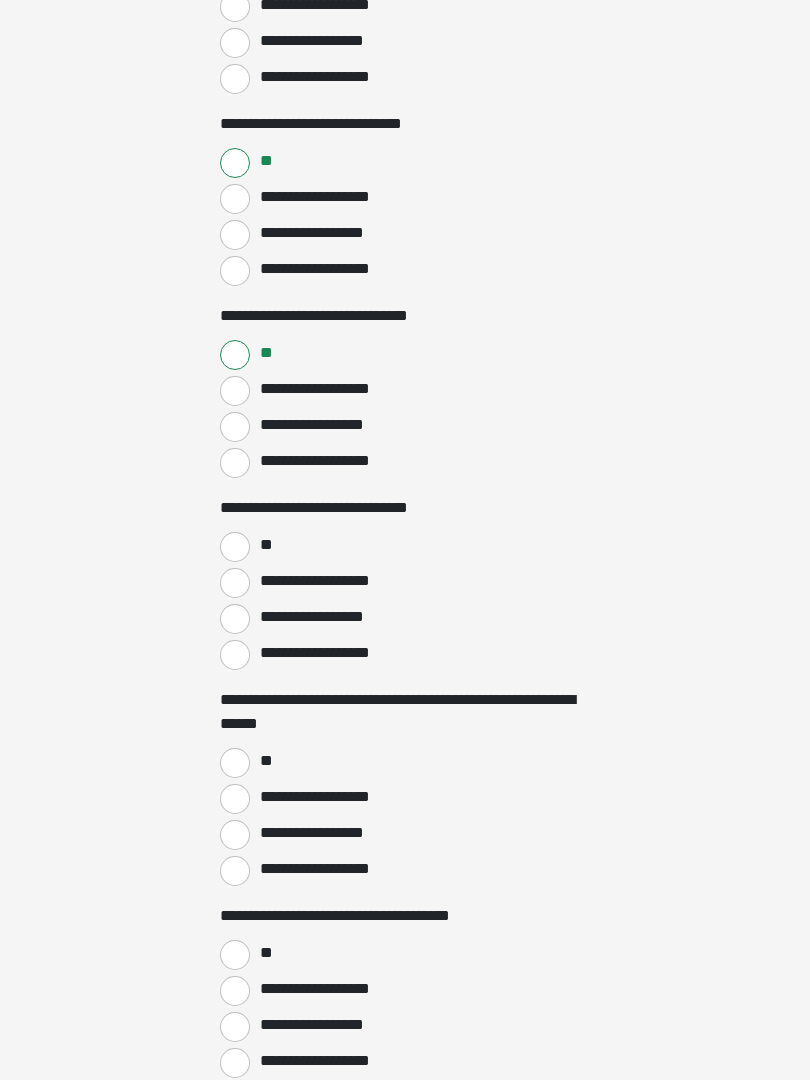 click on "**" at bounding box center [235, 548] 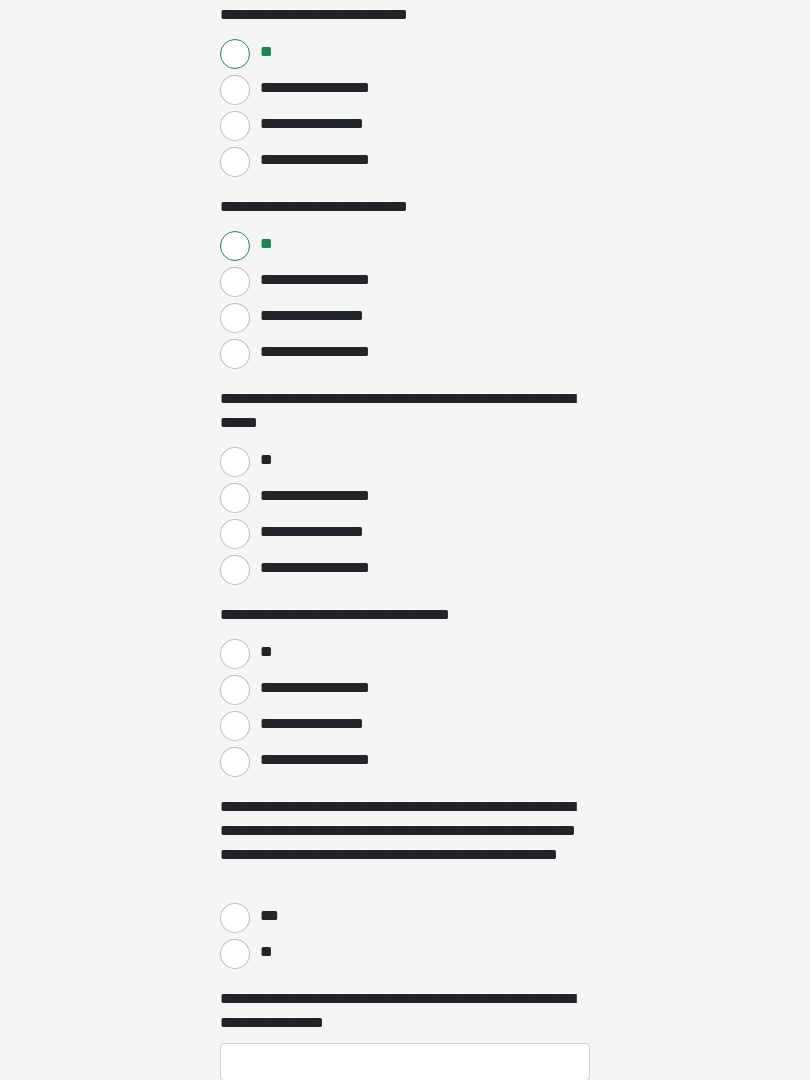 scroll, scrollTop: 3000, scrollLeft: 0, axis: vertical 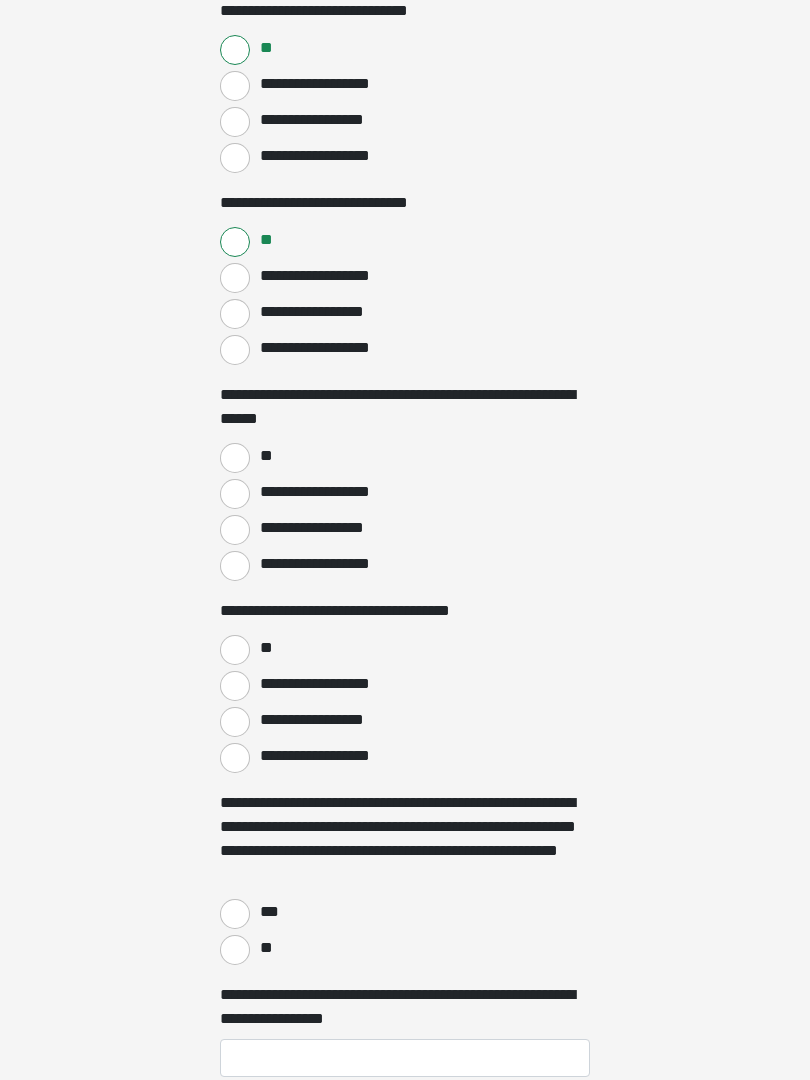 click on "**********" at bounding box center (235, 567) 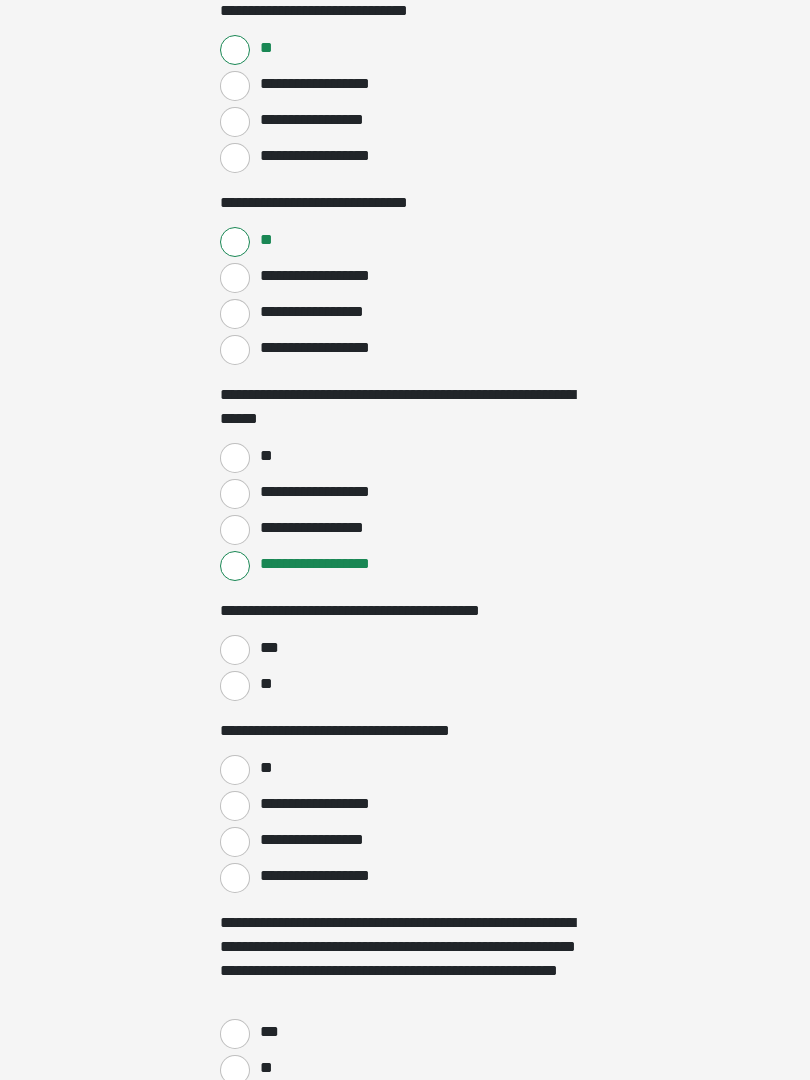 click on "***" at bounding box center (235, 650) 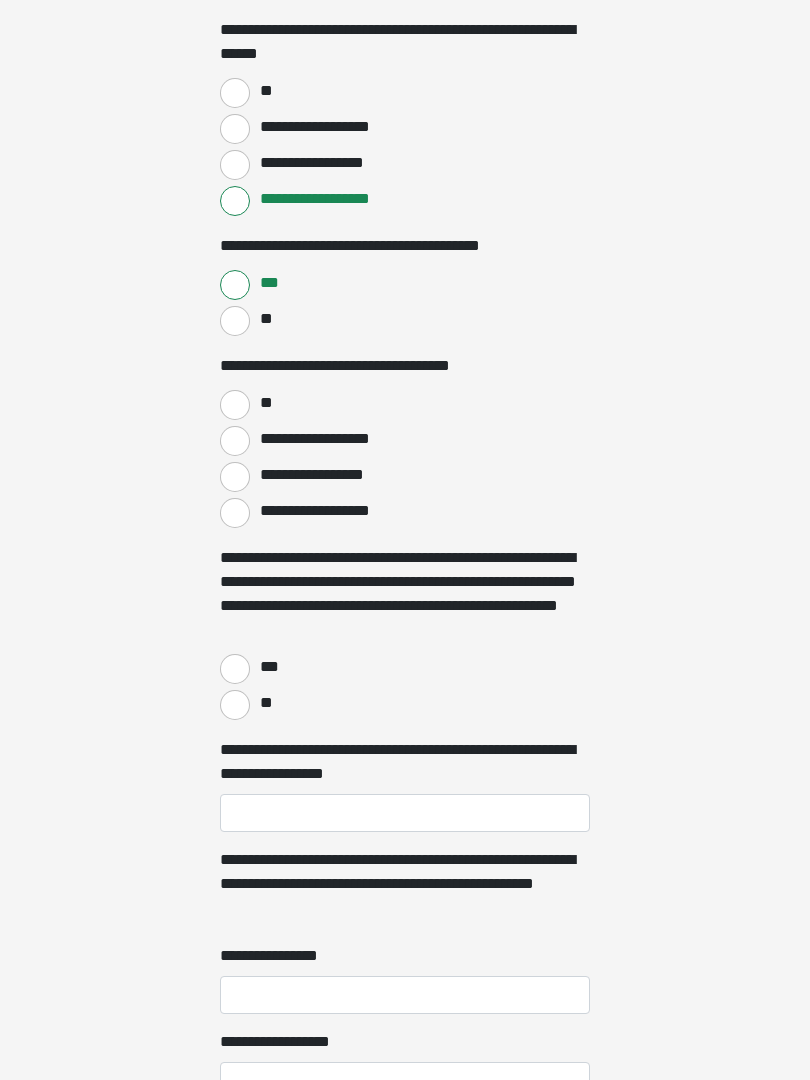 scroll, scrollTop: 3368, scrollLeft: 0, axis: vertical 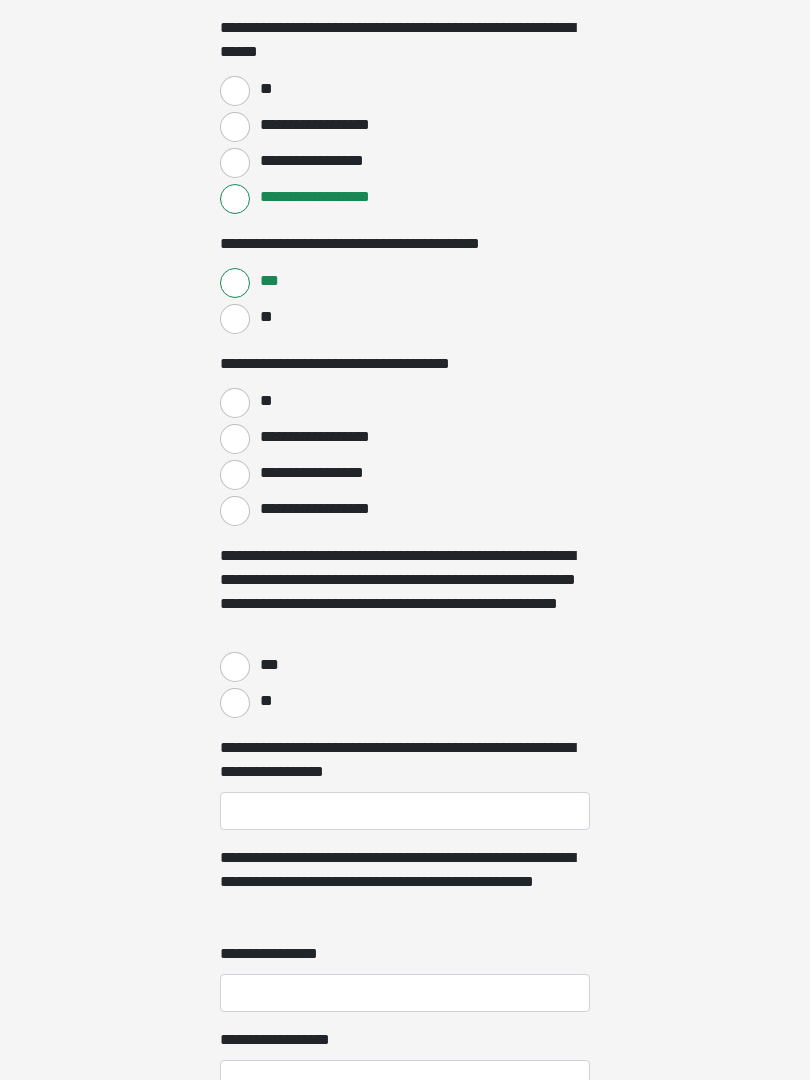 click on "**" at bounding box center (235, 403) 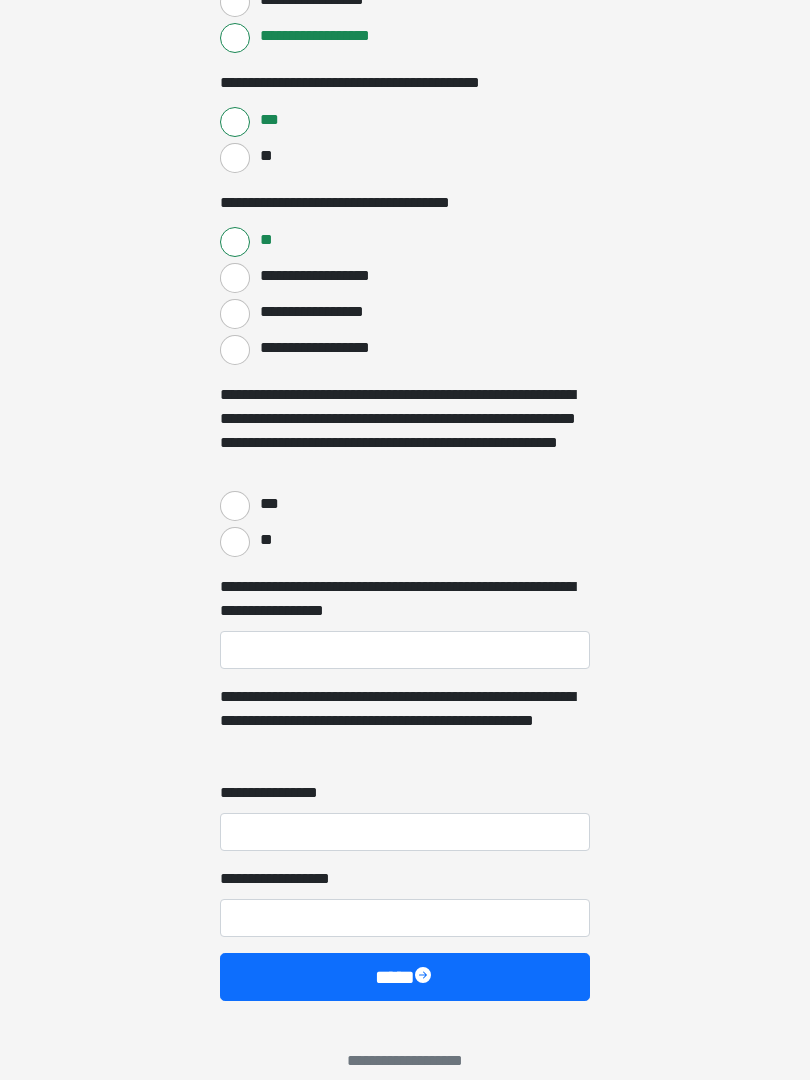 click on "**" at bounding box center (235, 543) 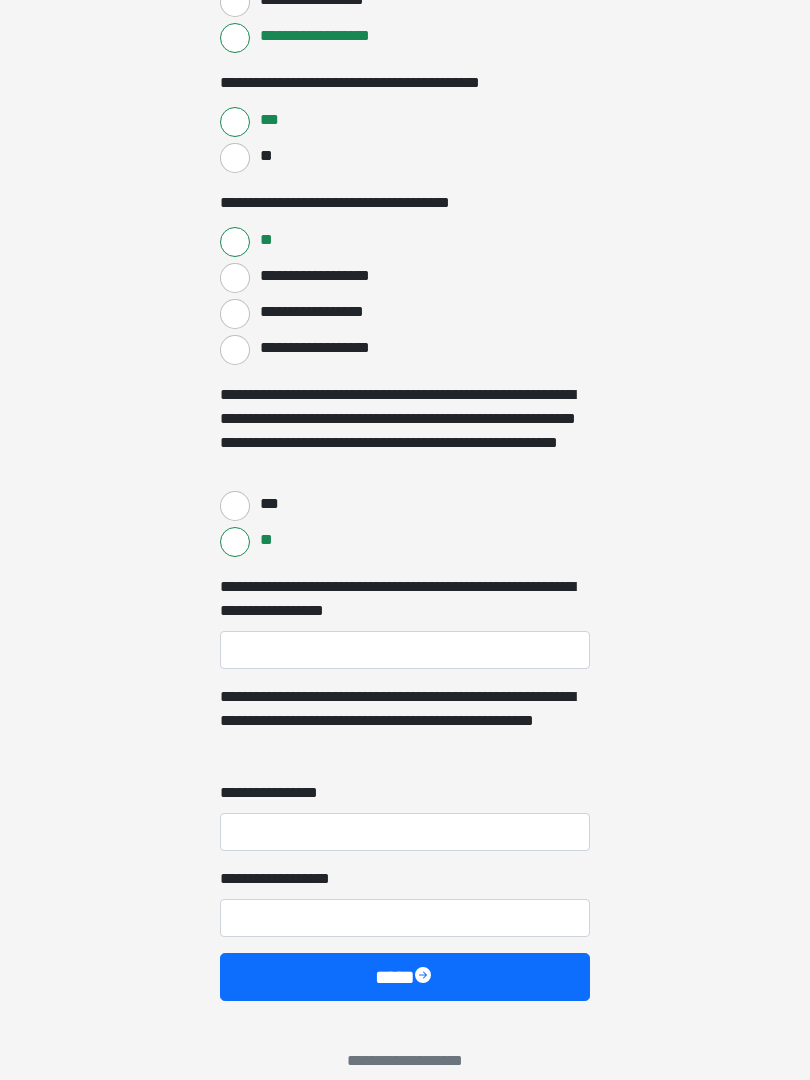 scroll, scrollTop: 3553, scrollLeft: 0, axis: vertical 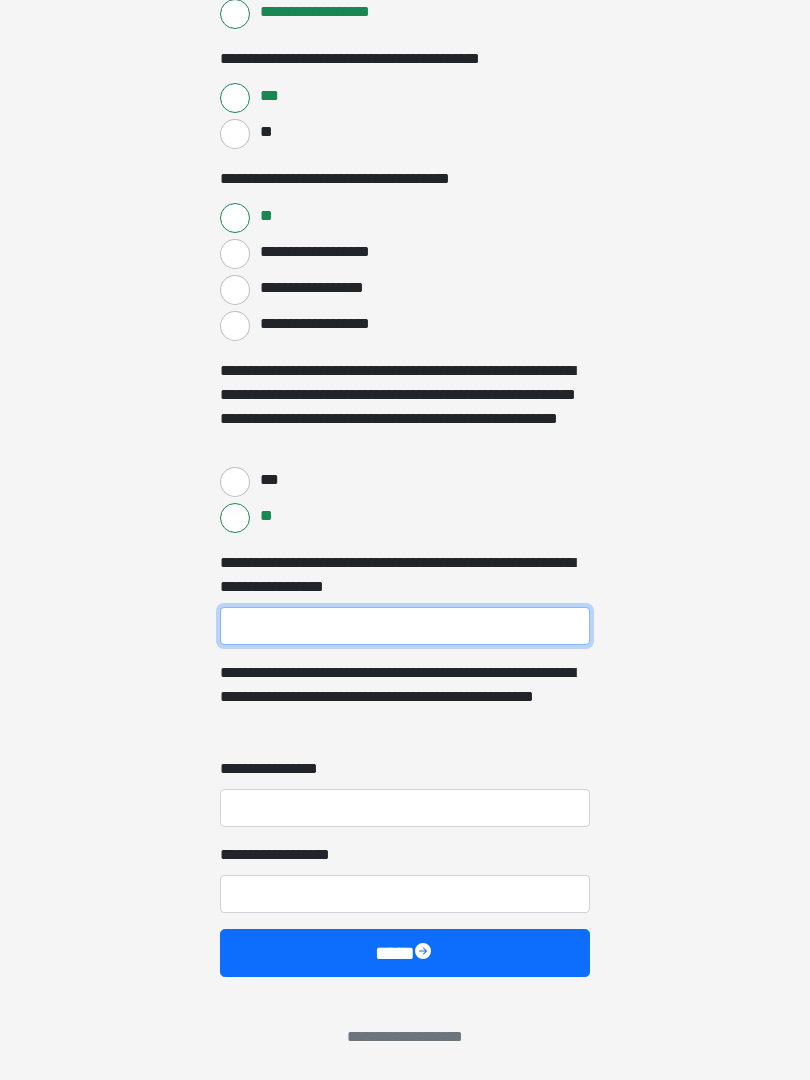 click on "**********" at bounding box center (405, 626) 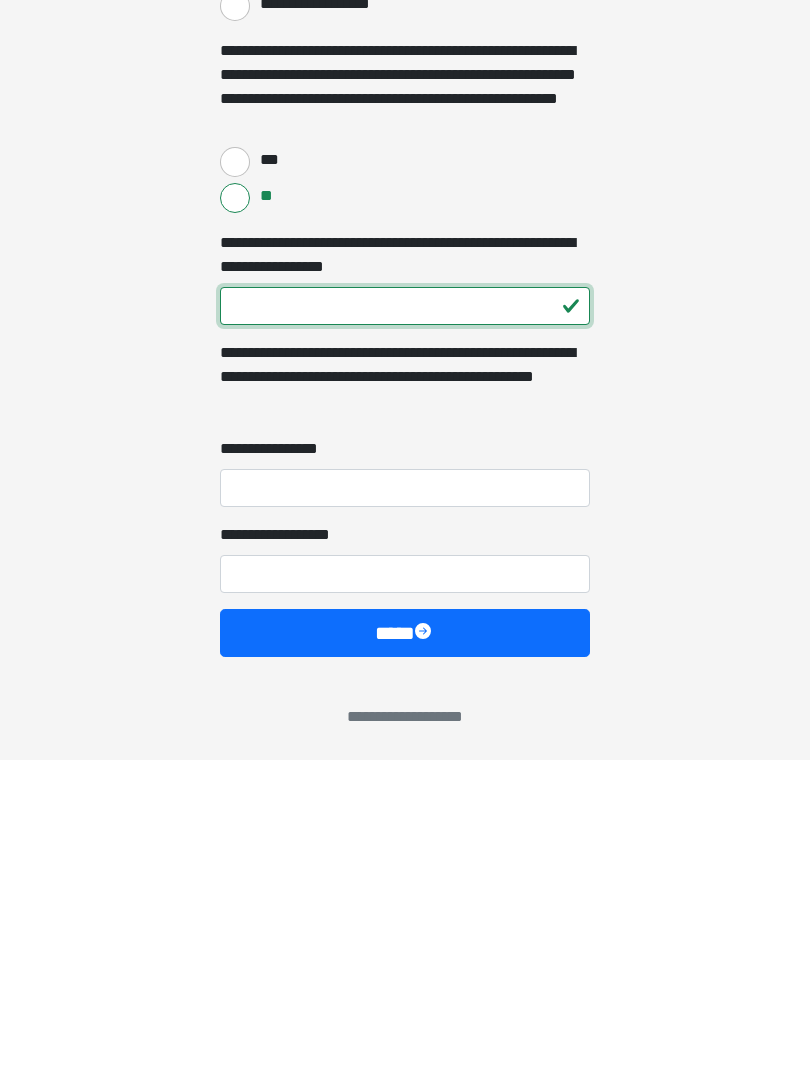 type on "***" 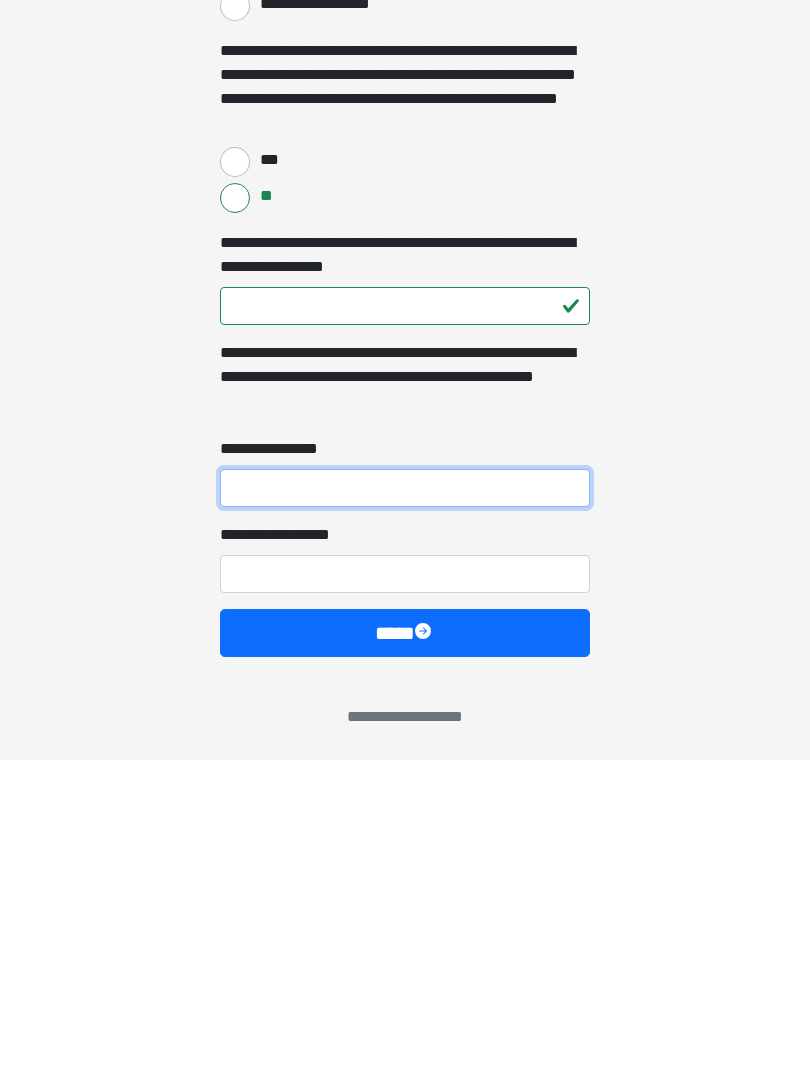 click on "**********" at bounding box center (405, 808) 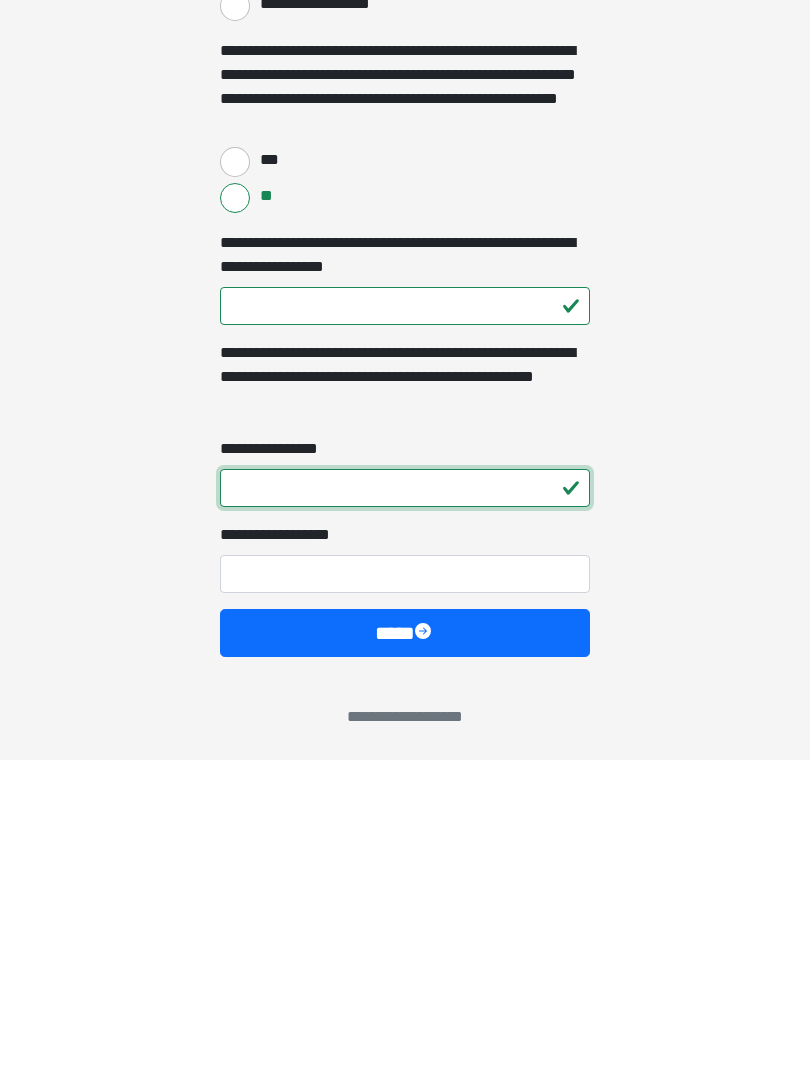 type on "*" 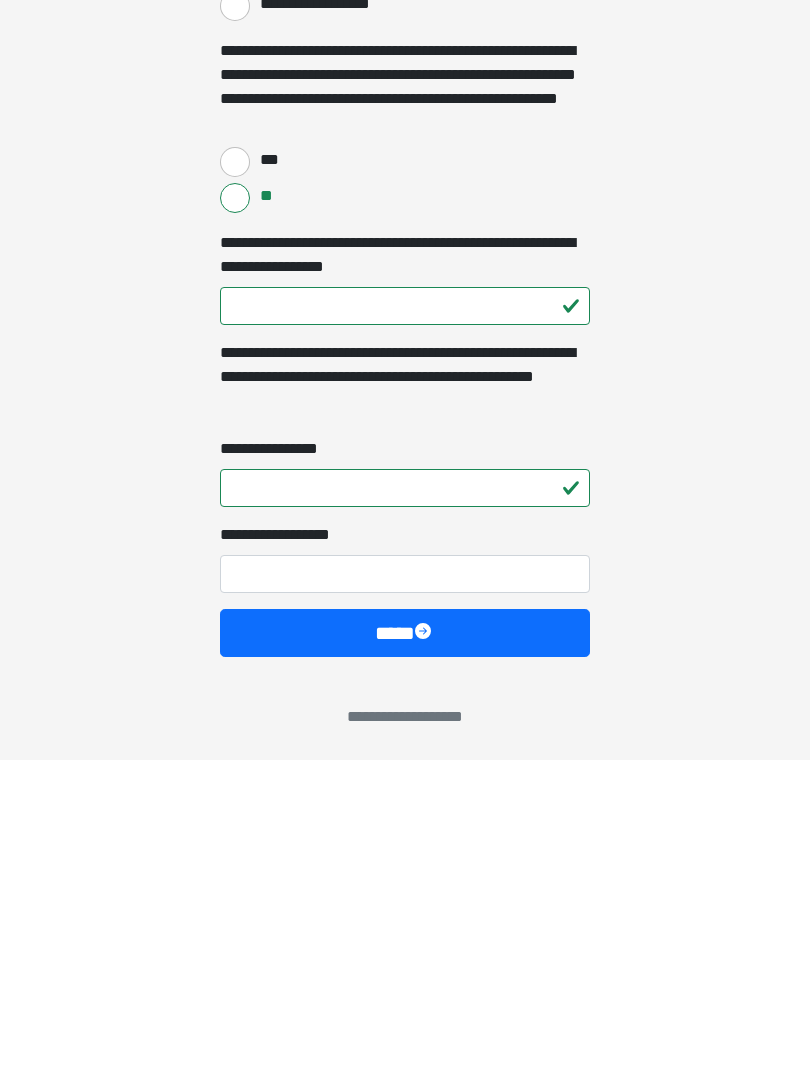 click on "**********" at bounding box center [405, 894] 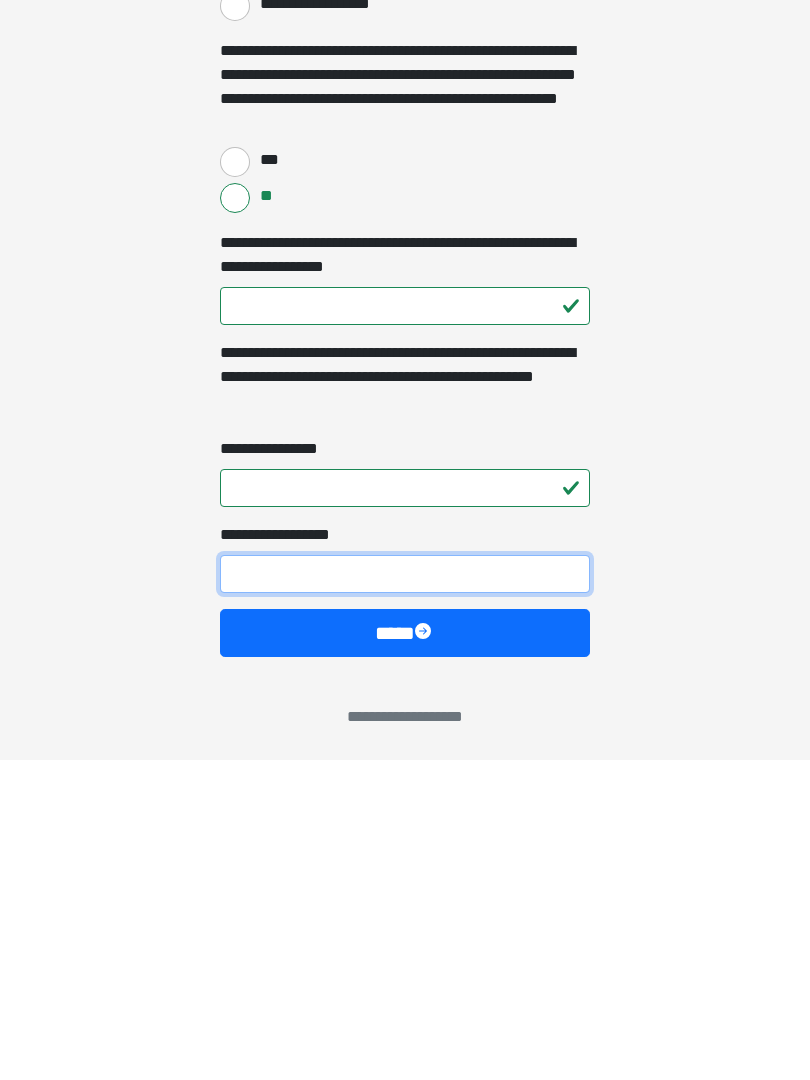 type on "*" 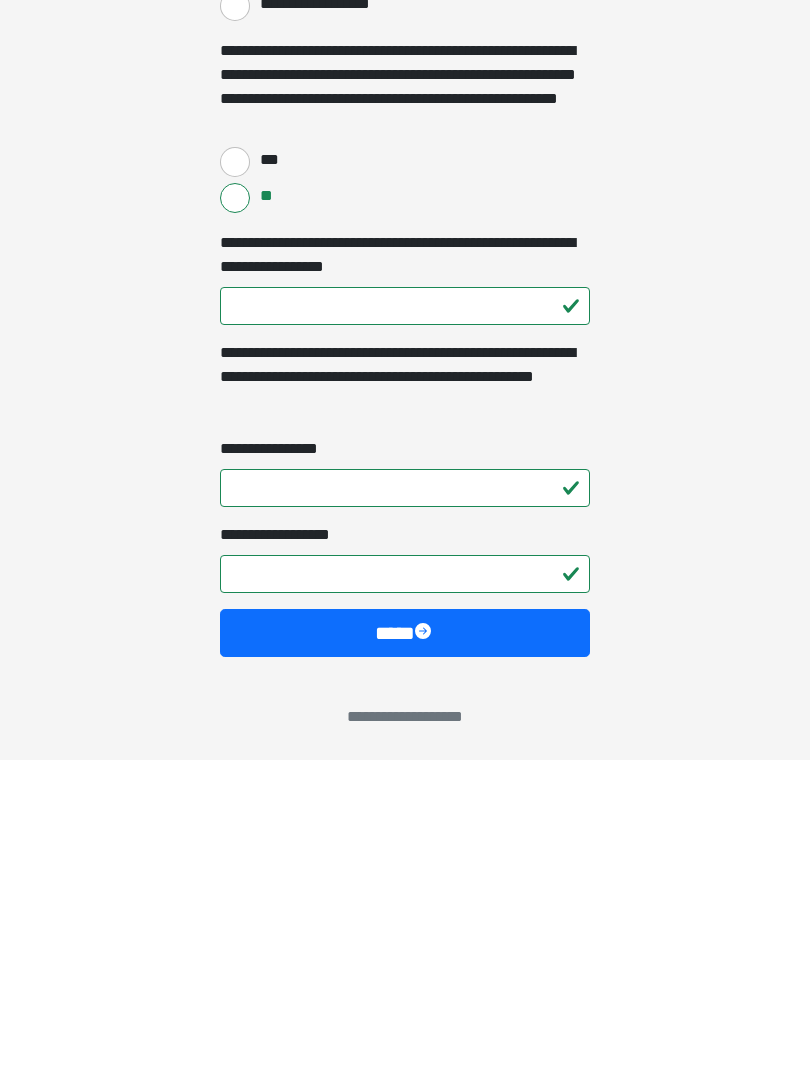 click on "****" at bounding box center [405, 953] 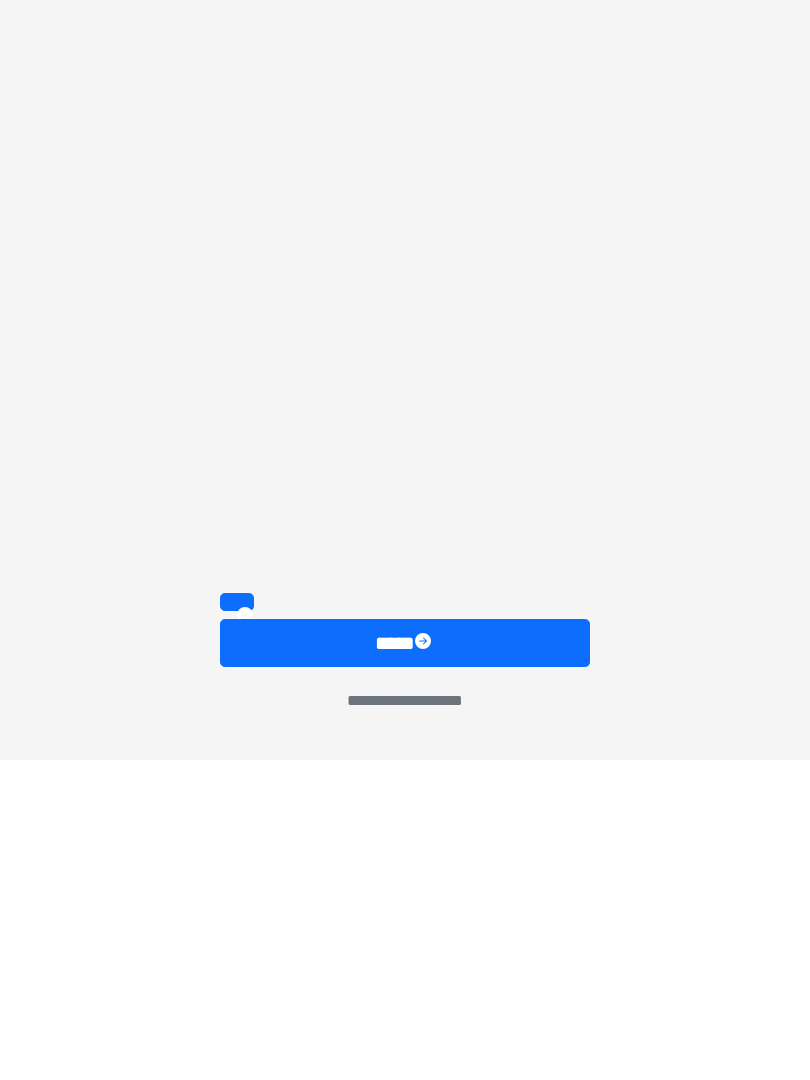 scroll, scrollTop: 1467, scrollLeft: 0, axis: vertical 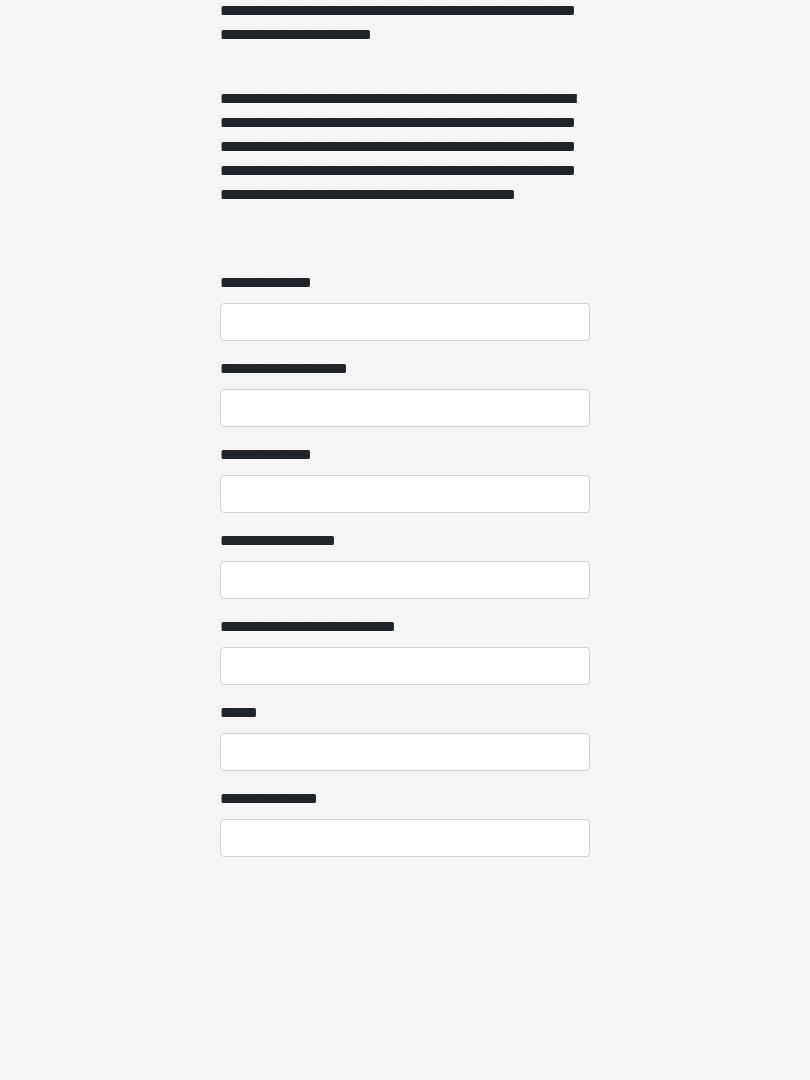 click on "**********" at bounding box center [405, -927] 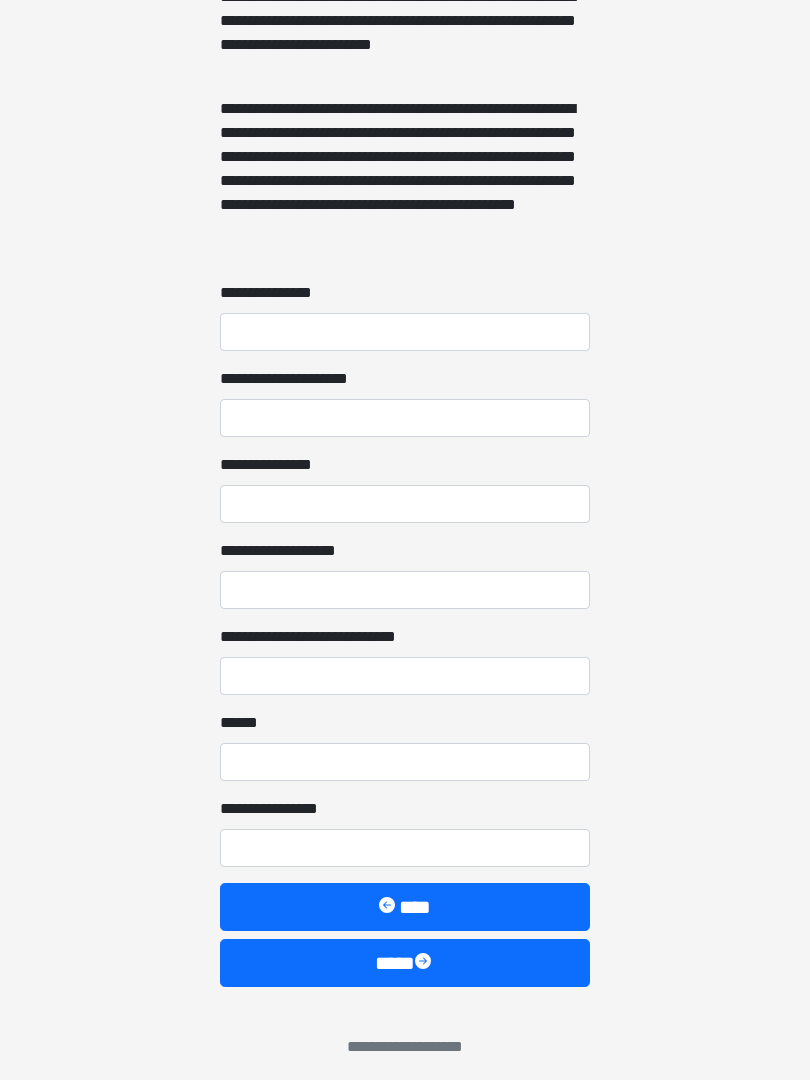 scroll, scrollTop: 1467, scrollLeft: 0, axis: vertical 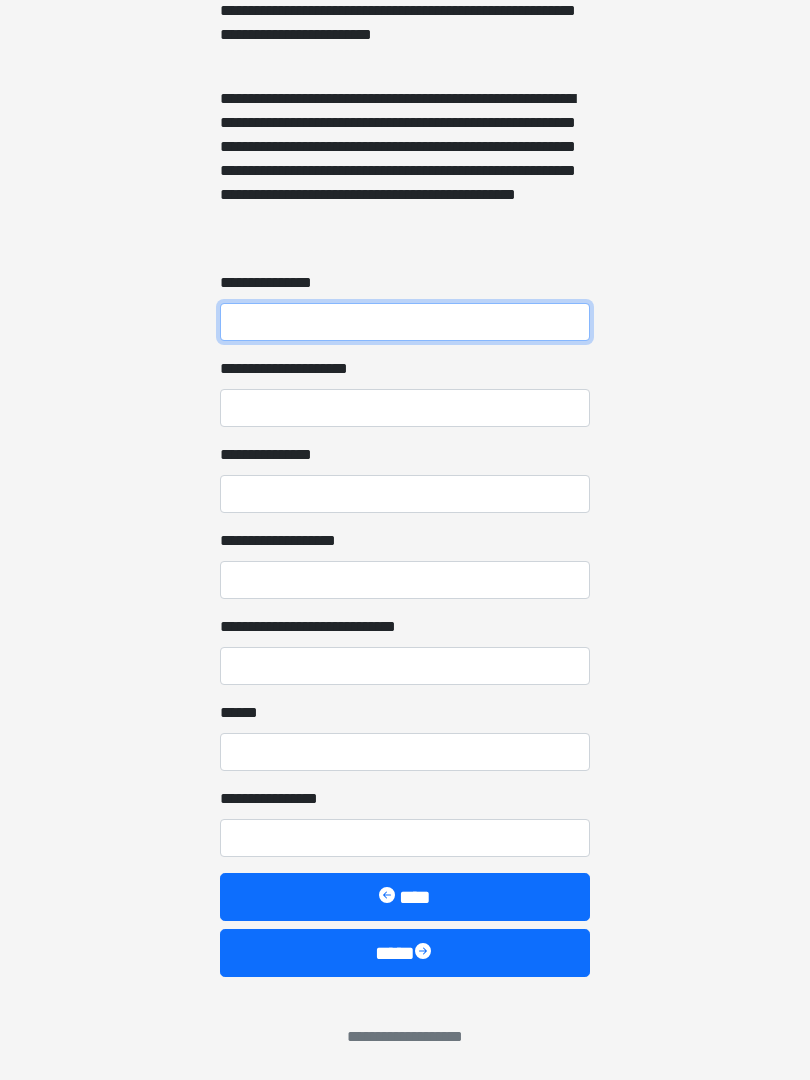 click on "**********" at bounding box center [405, 322] 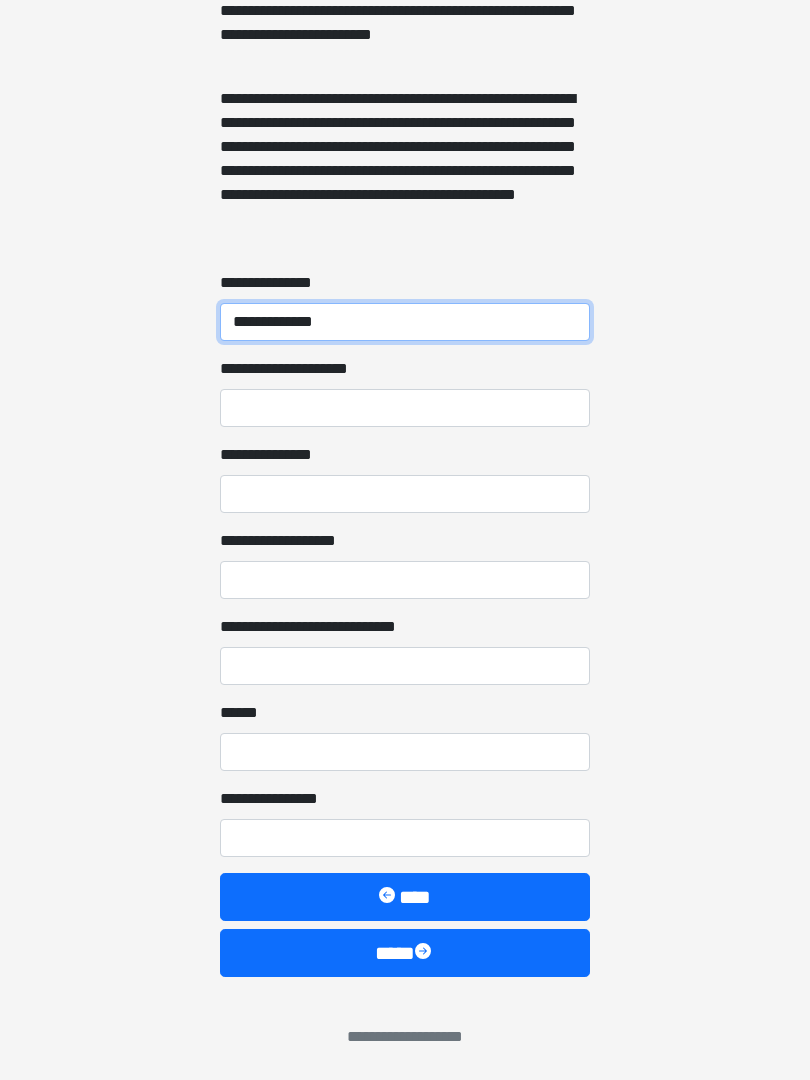 type on "**********" 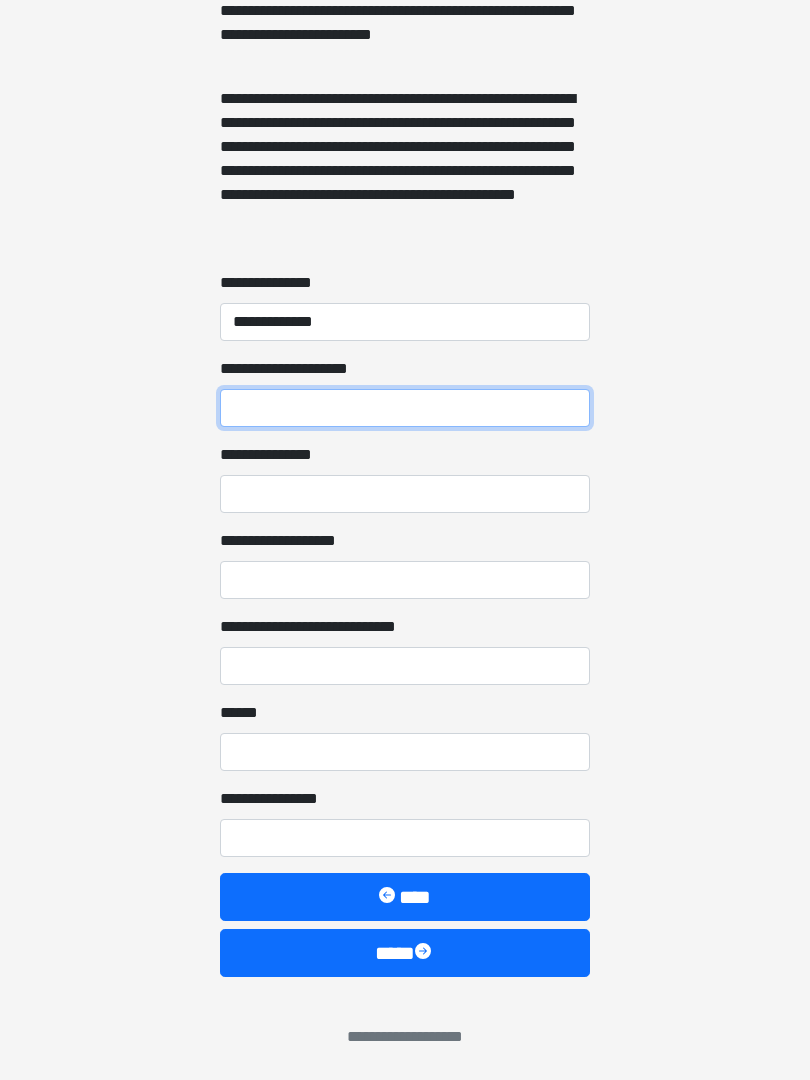 click on "**********" at bounding box center [405, 408] 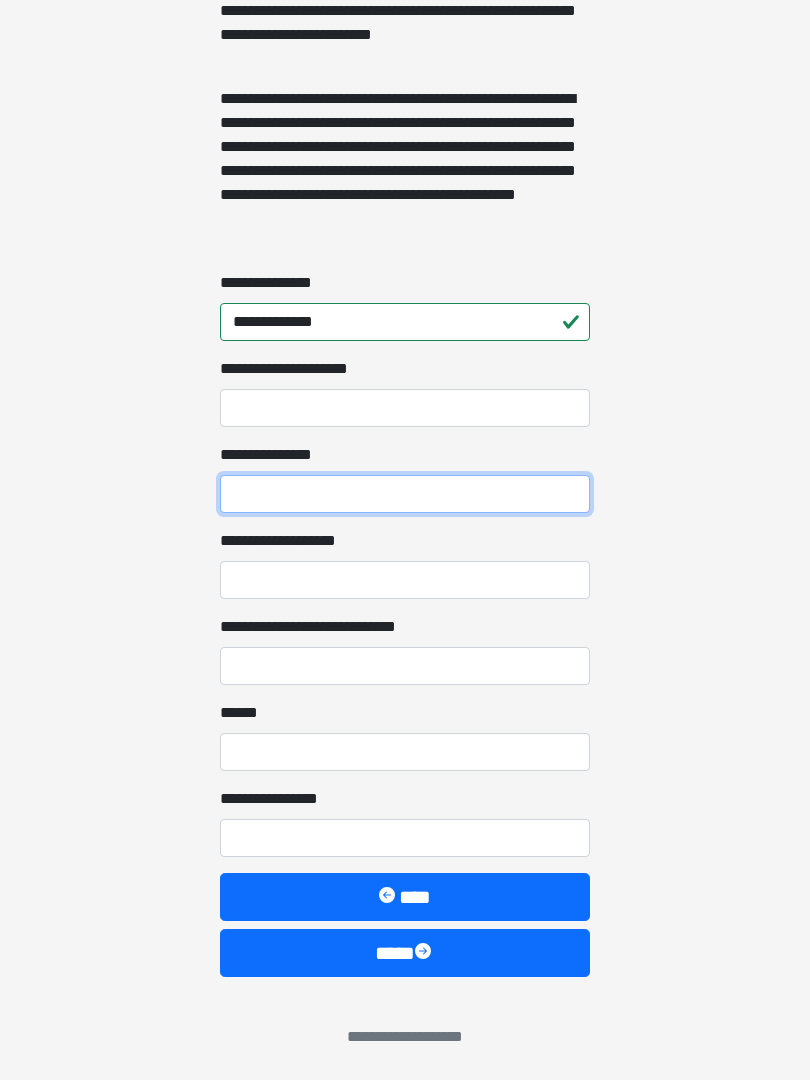 click on "**********" at bounding box center [405, 494] 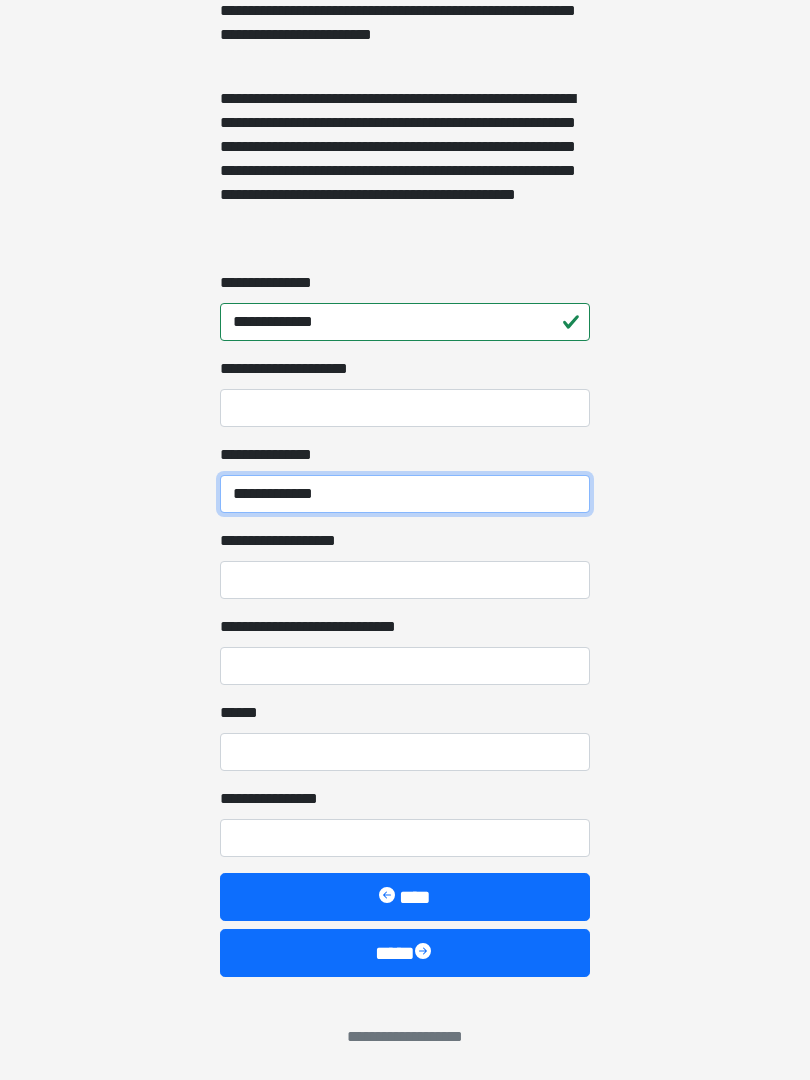 type on "**********" 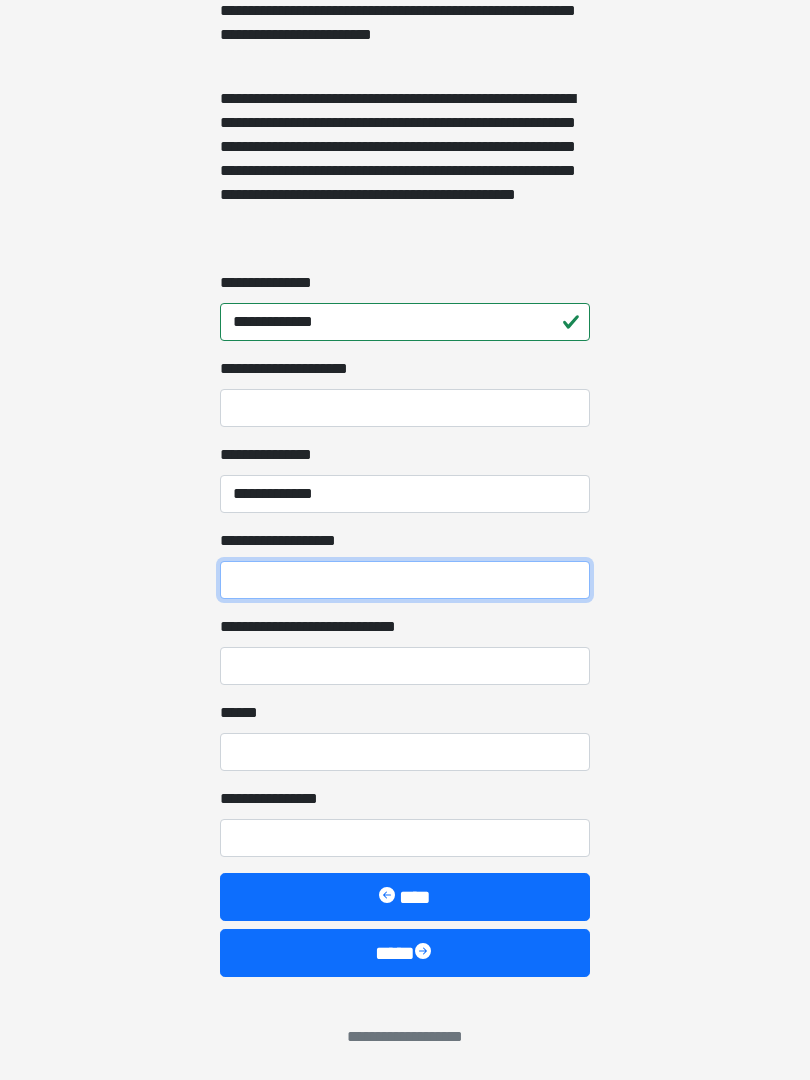 click on "**********" at bounding box center (405, 580) 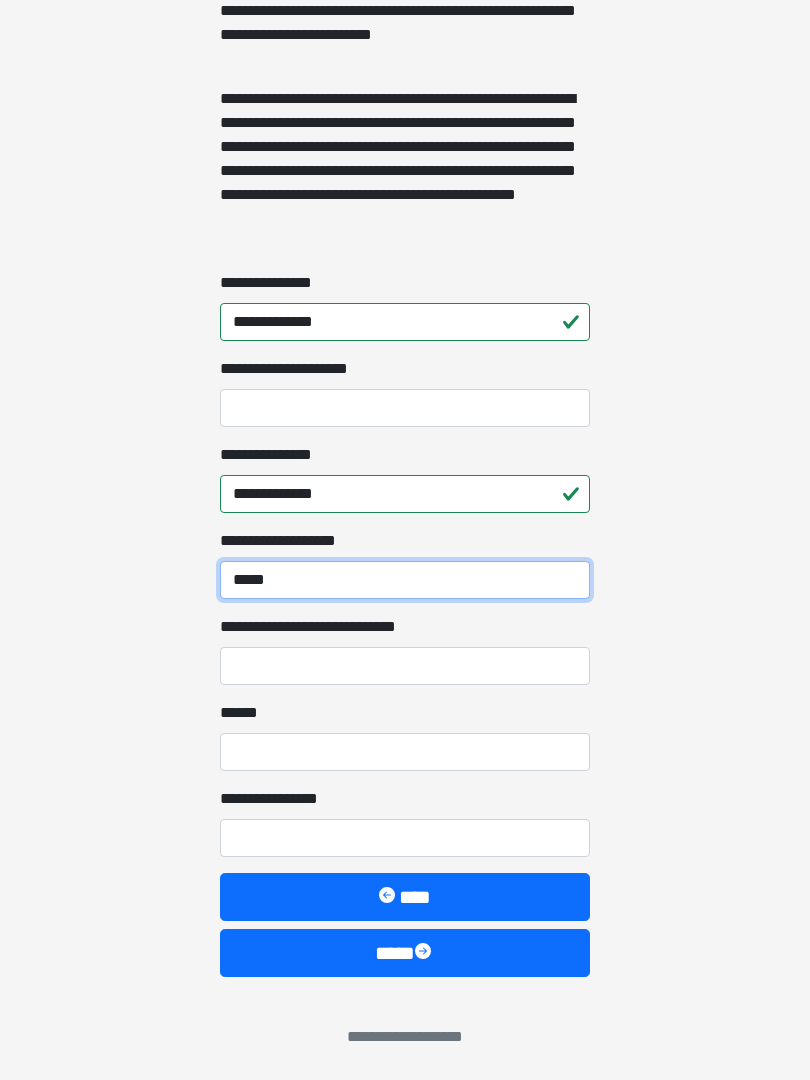 type on "*****" 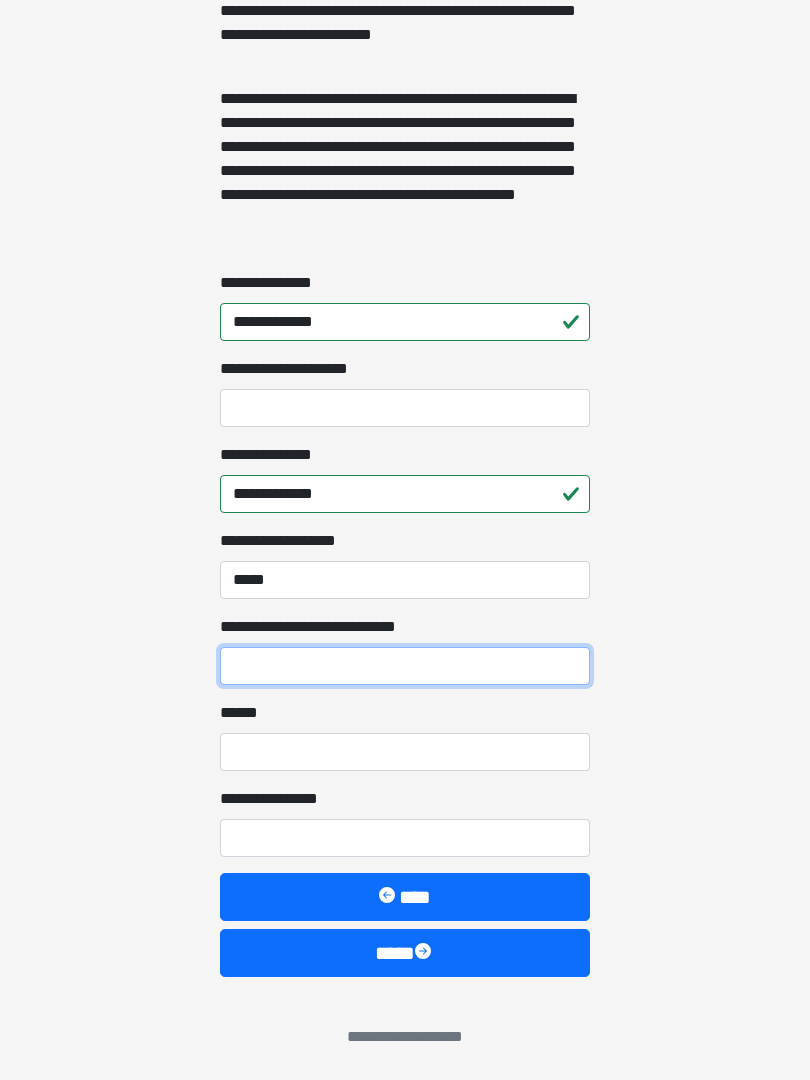 click on "**********" at bounding box center [405, 666] 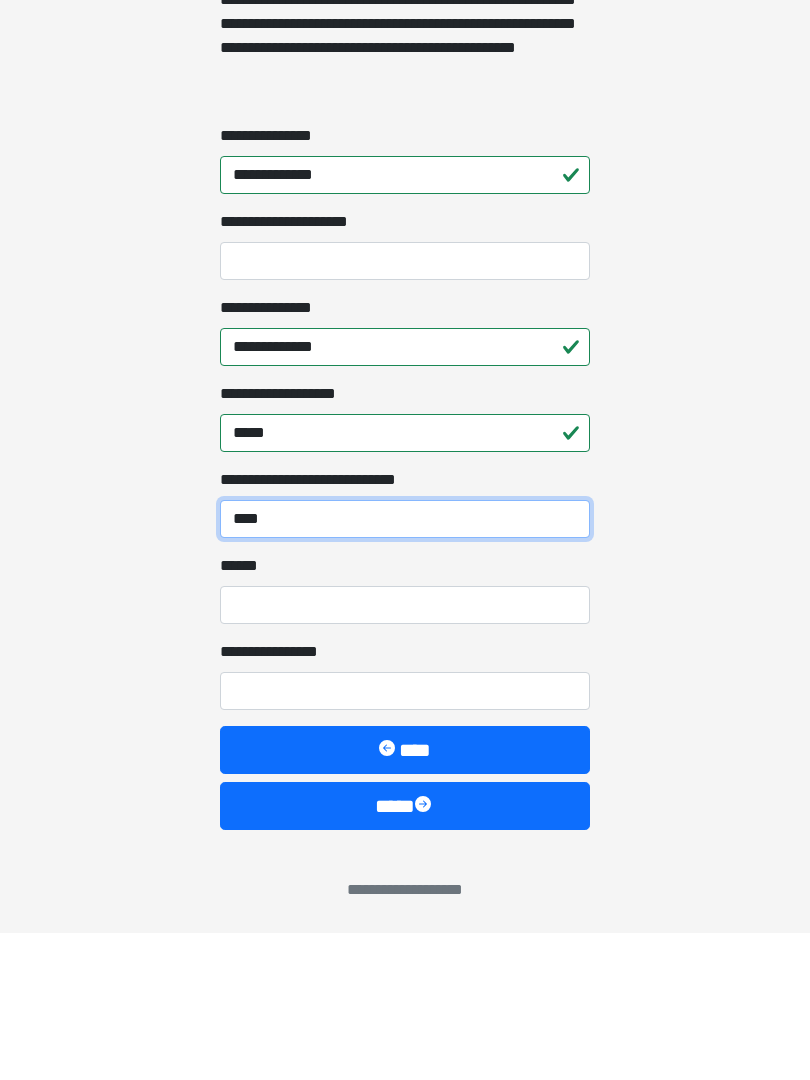 type on "****" 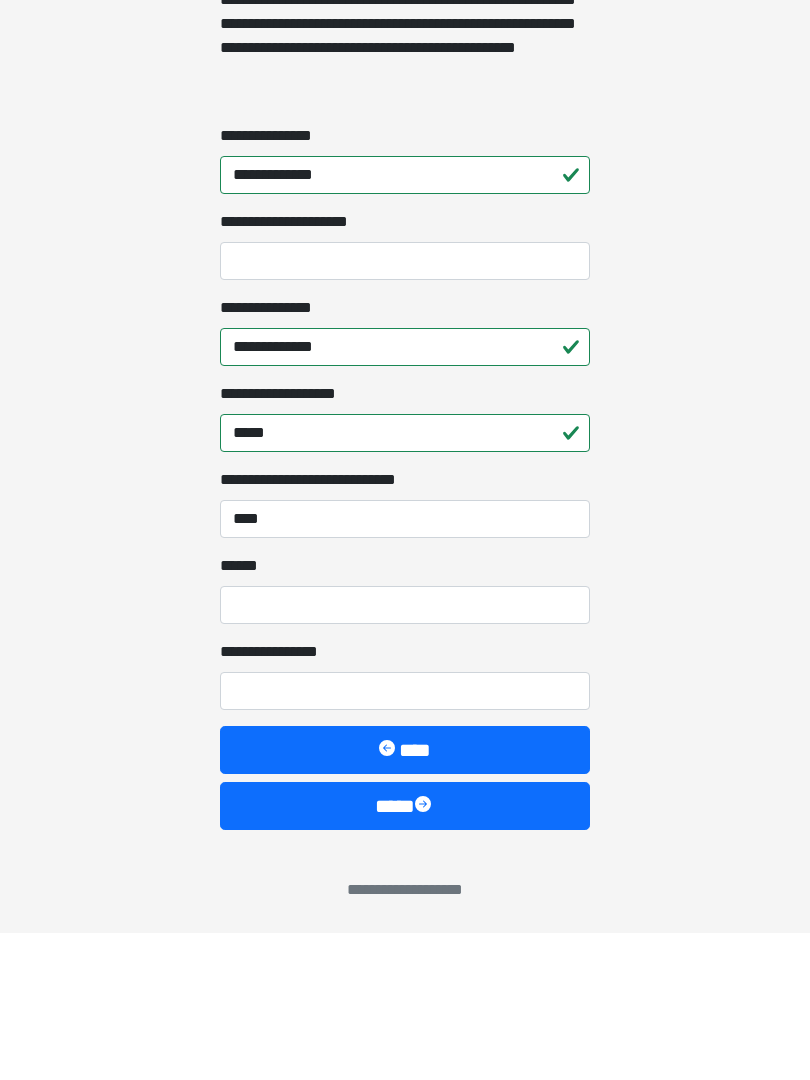 click on "**** *" at bounding box center (405, 752) 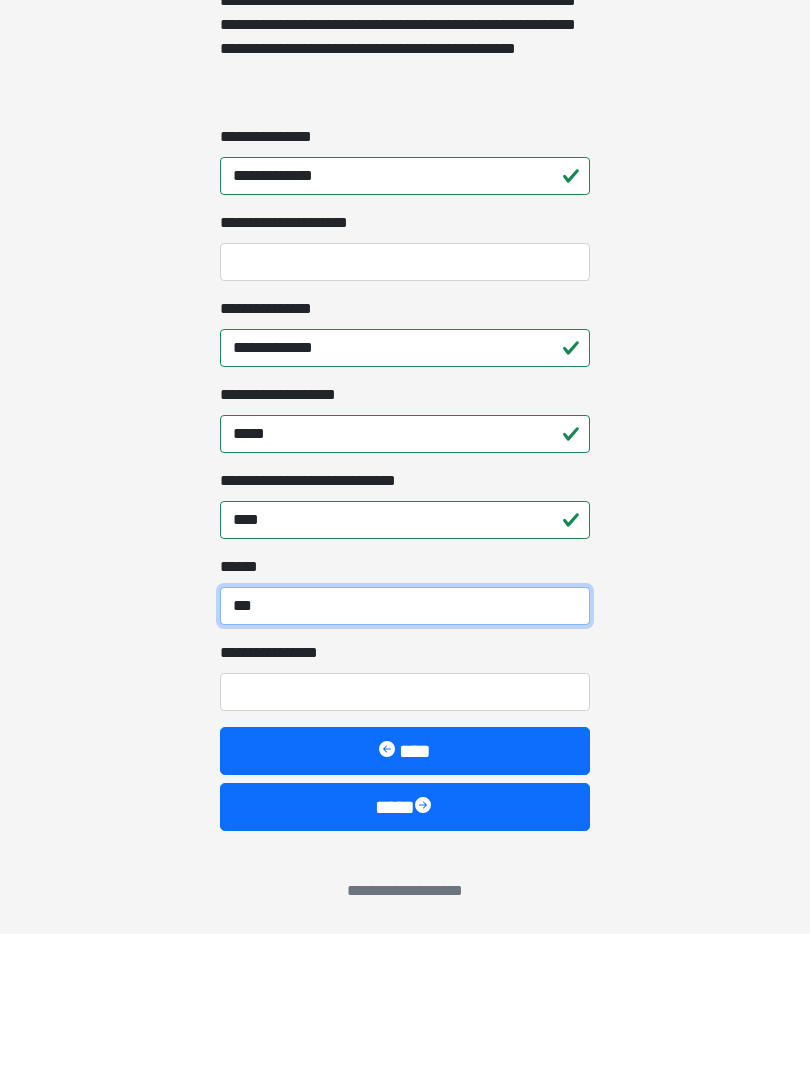 type on "***" 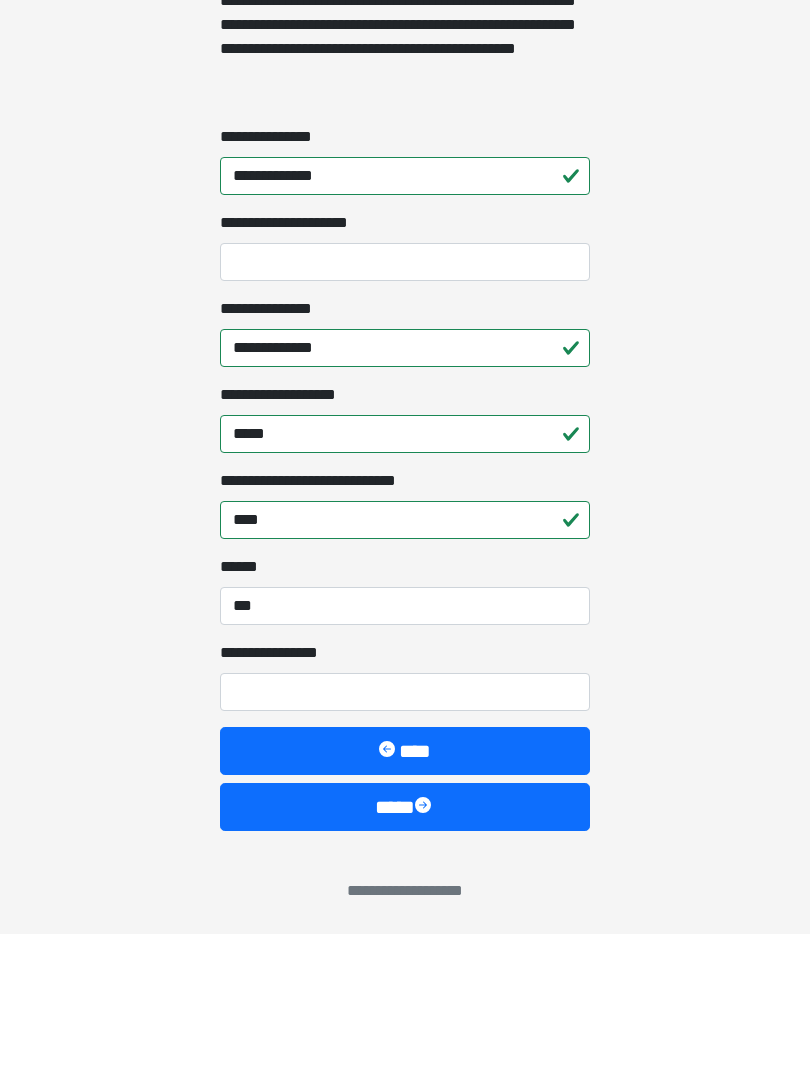 click on "**********" at bounding box center (405, 838) 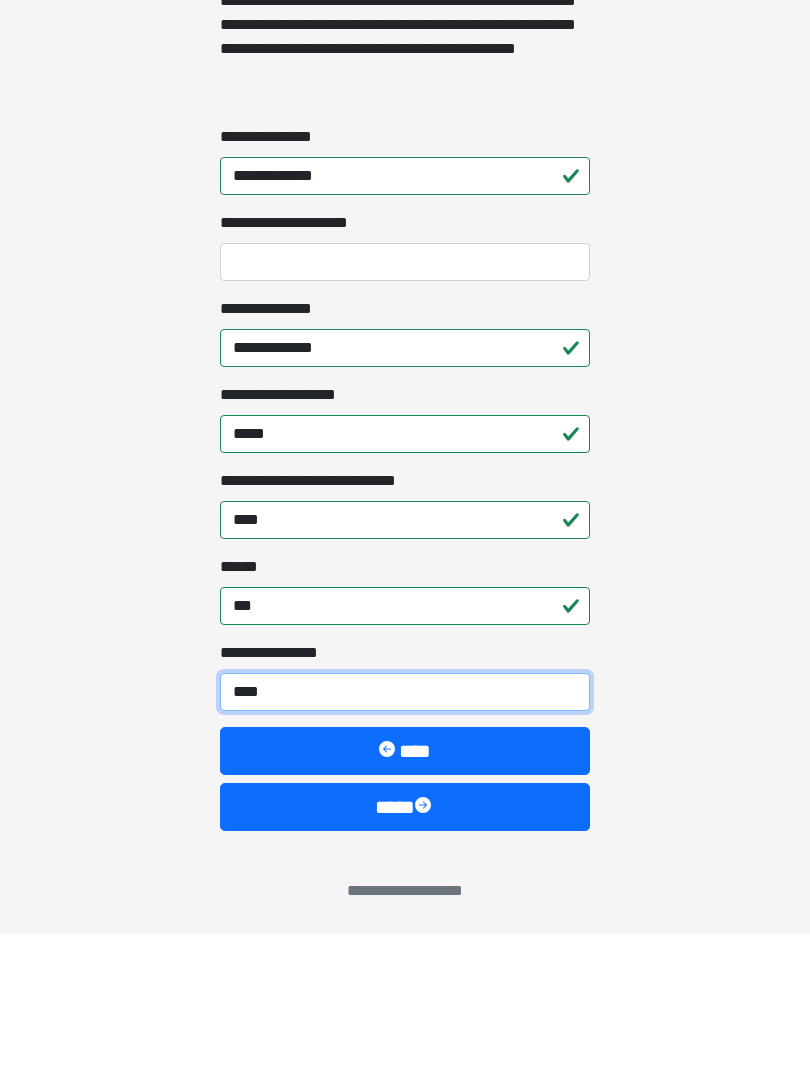 type on "*****" 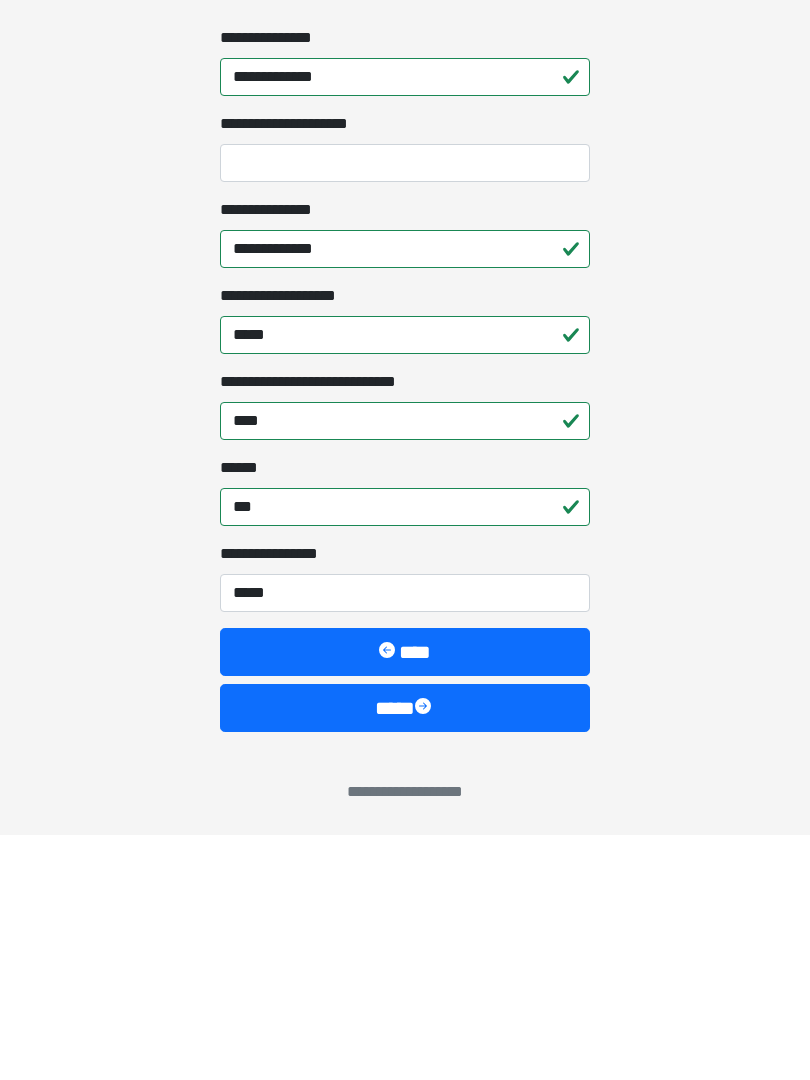 click at bounding box center [425, 953] 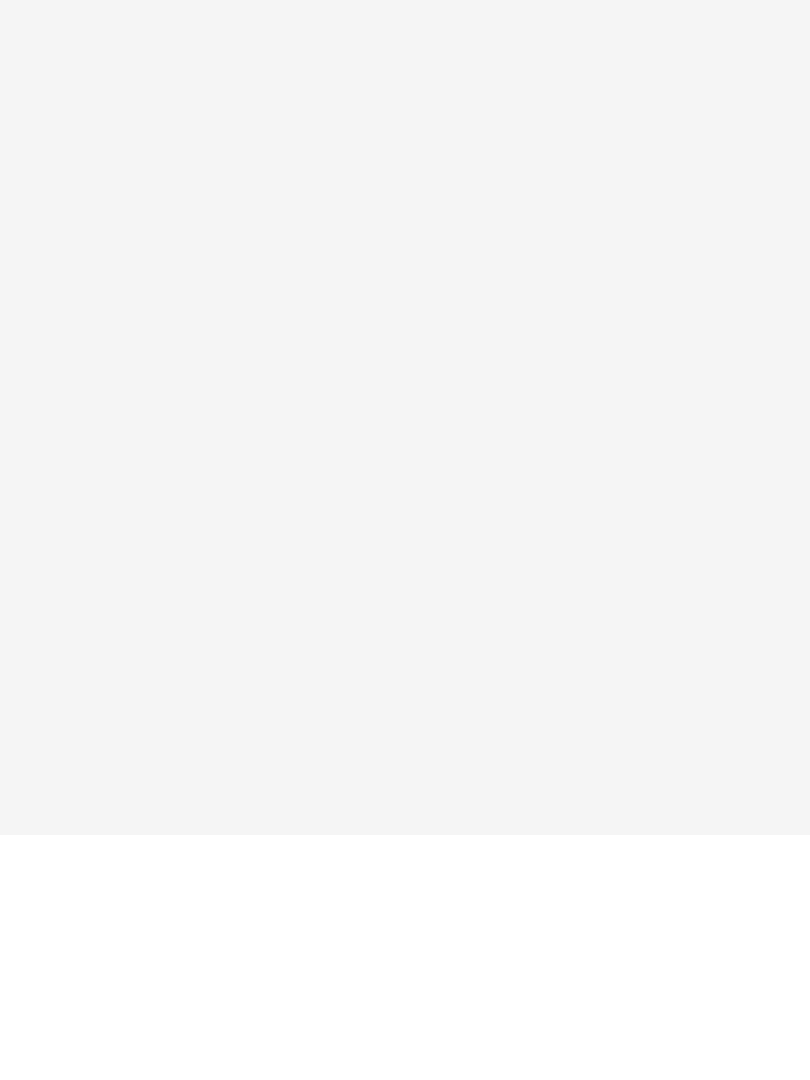 scroll, scrollTop: 0, scrollLeft: 0, axis: both 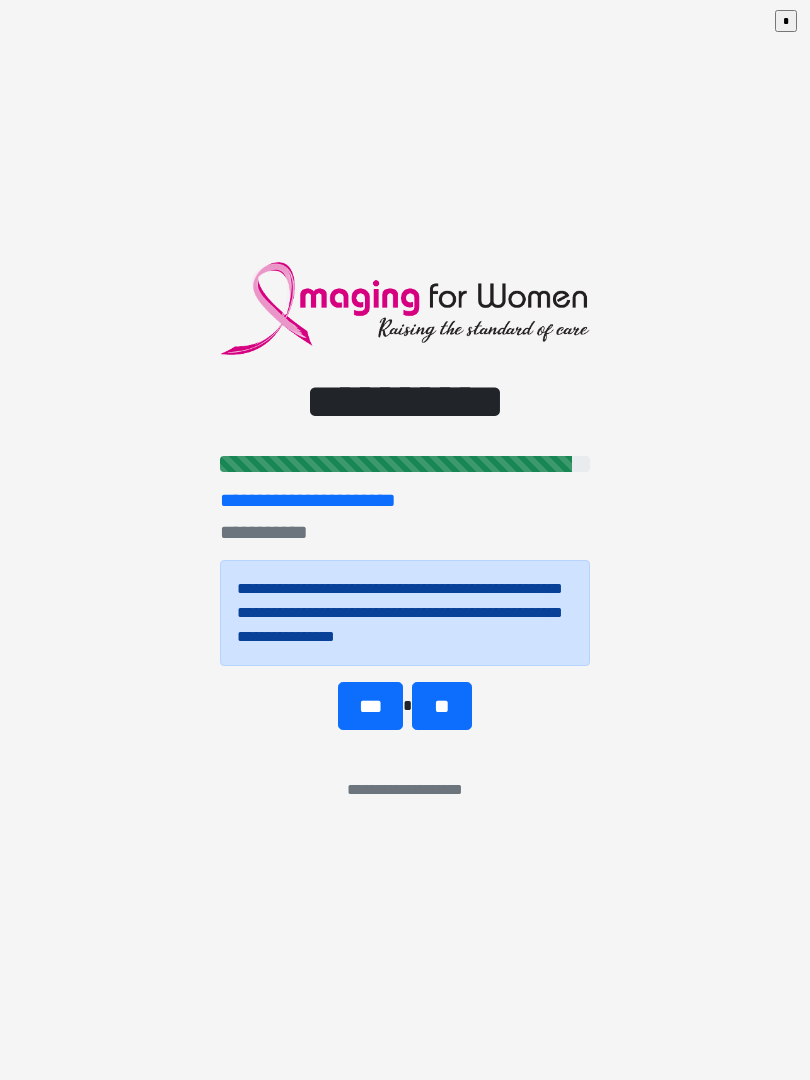 click on "***" at bounding box center [370, 706] 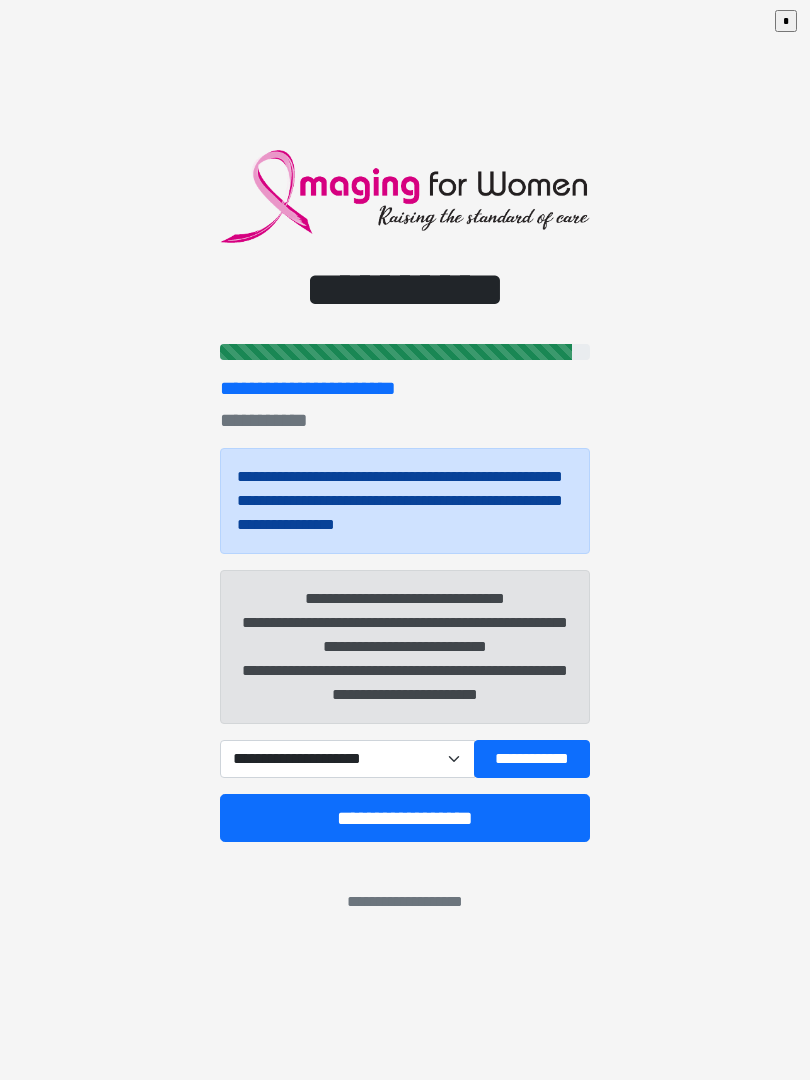 click on "**********" at bounding box center [347, 759] 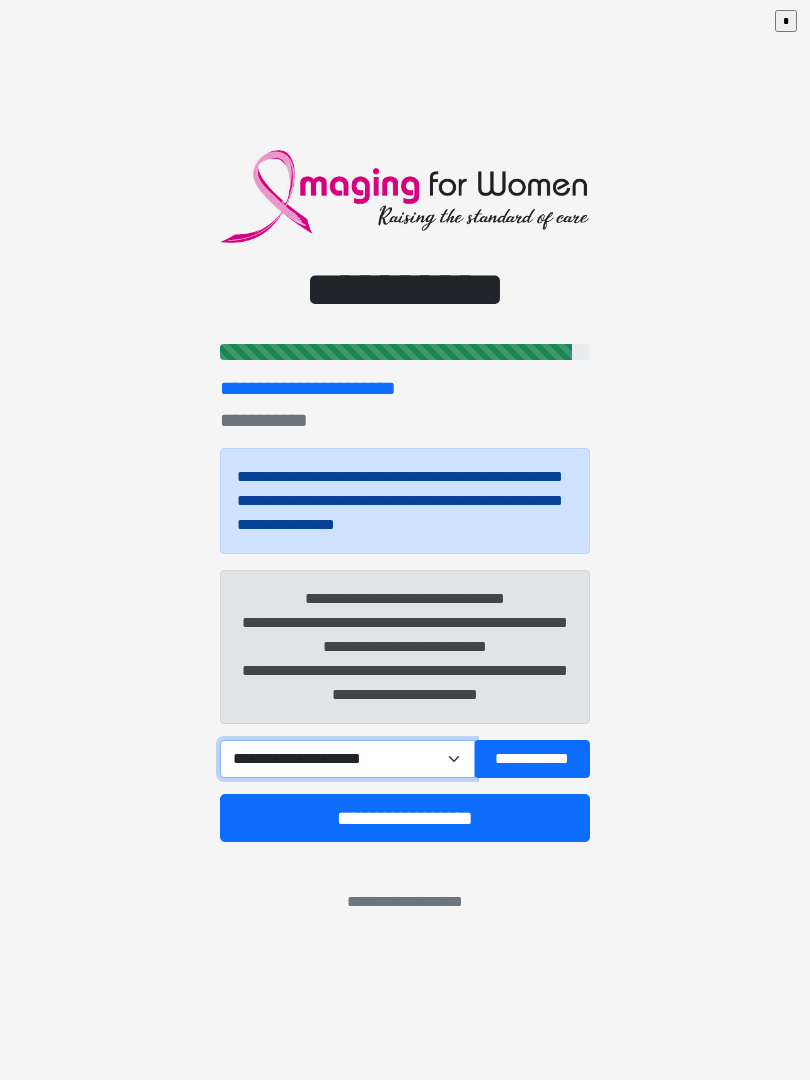 select on "******" 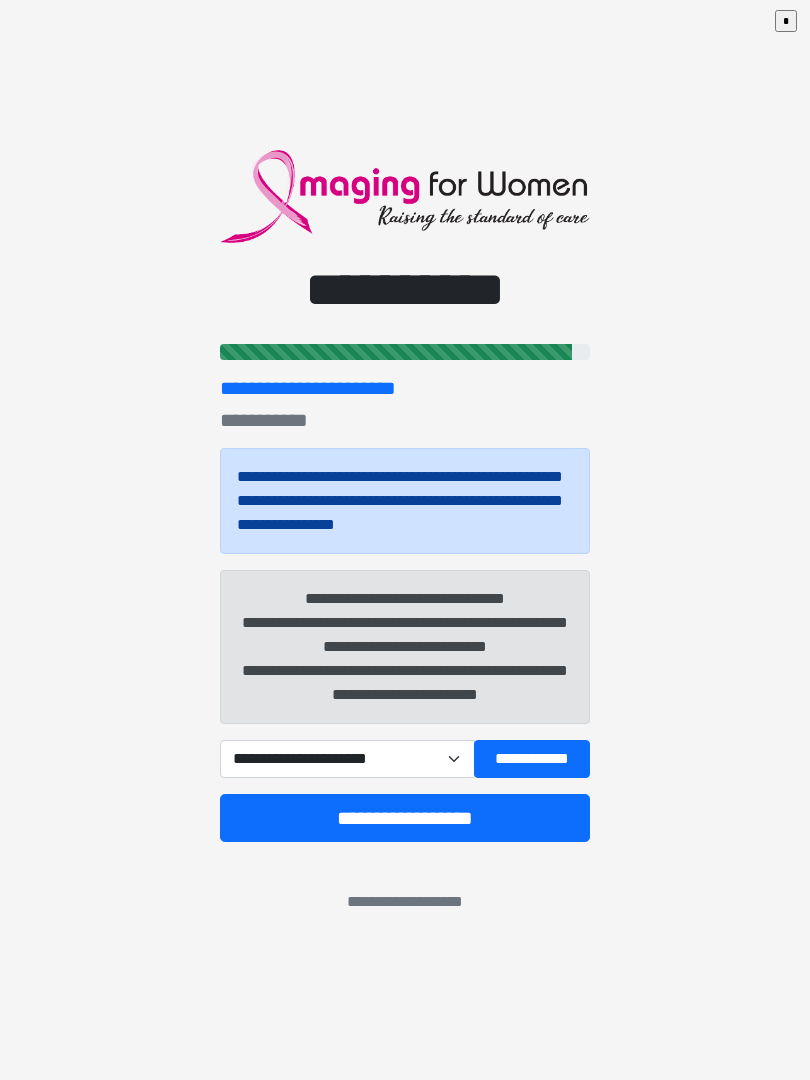 click on "**********" at bounding box center [532, 759] 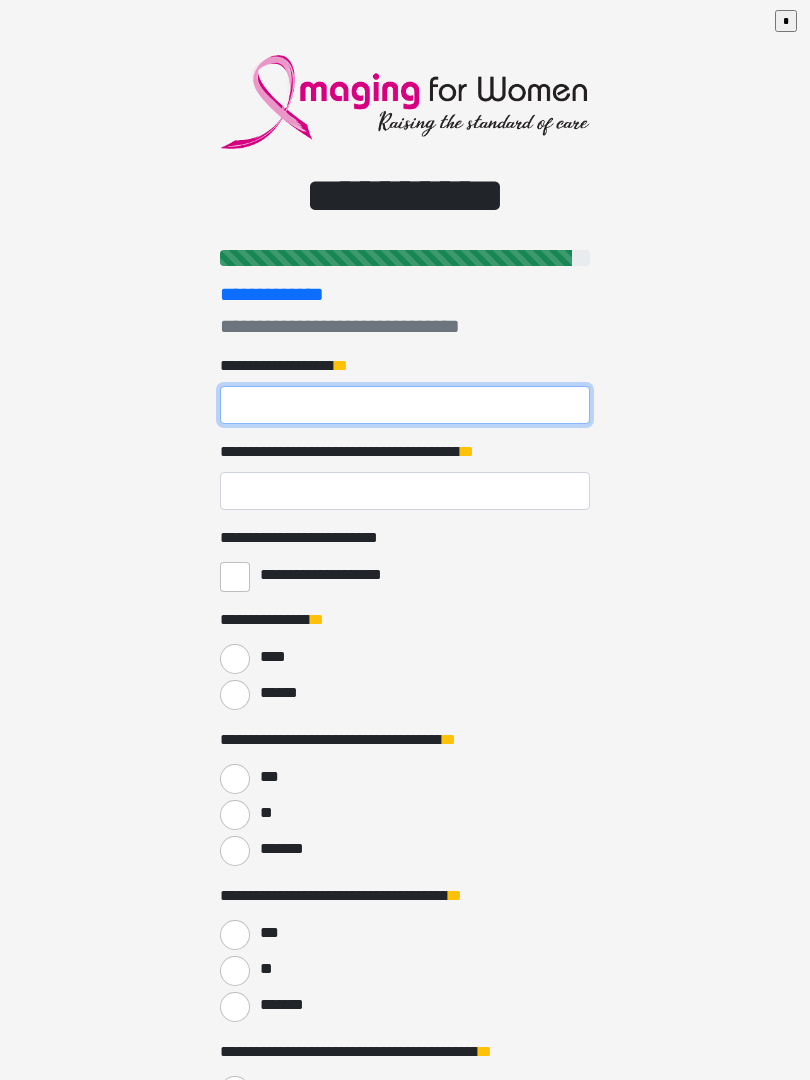 click on "**********" at bounding box center [405, 405] 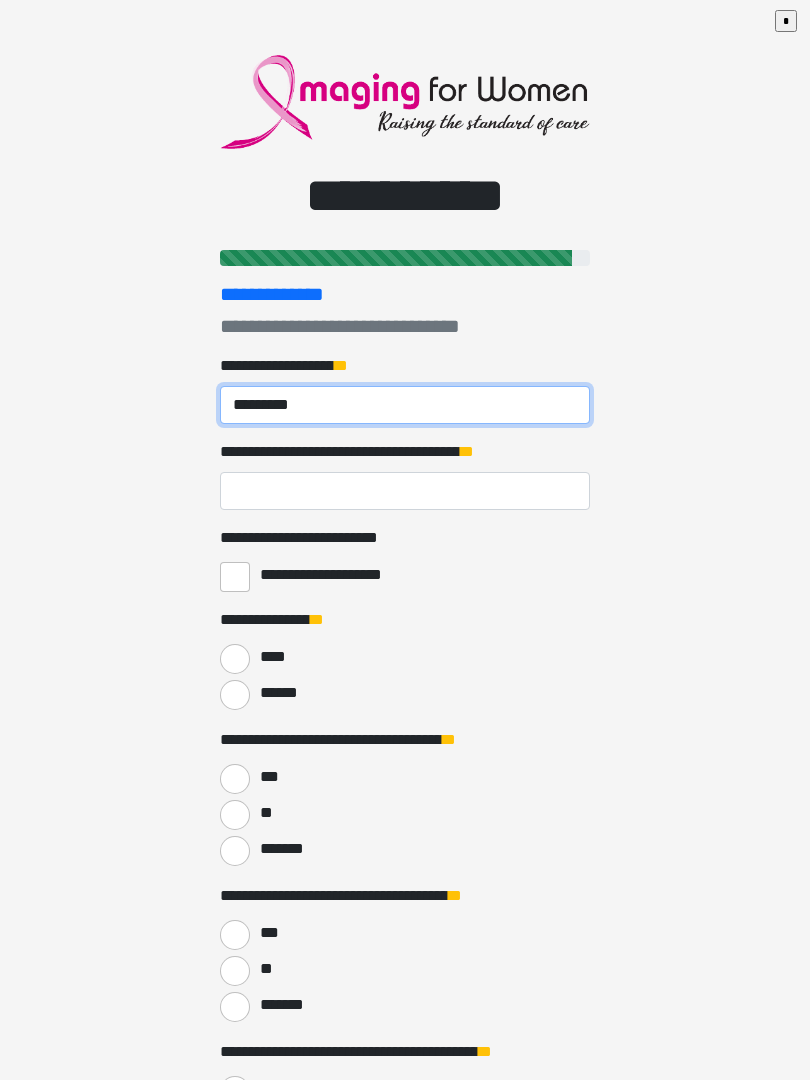 type on "********" 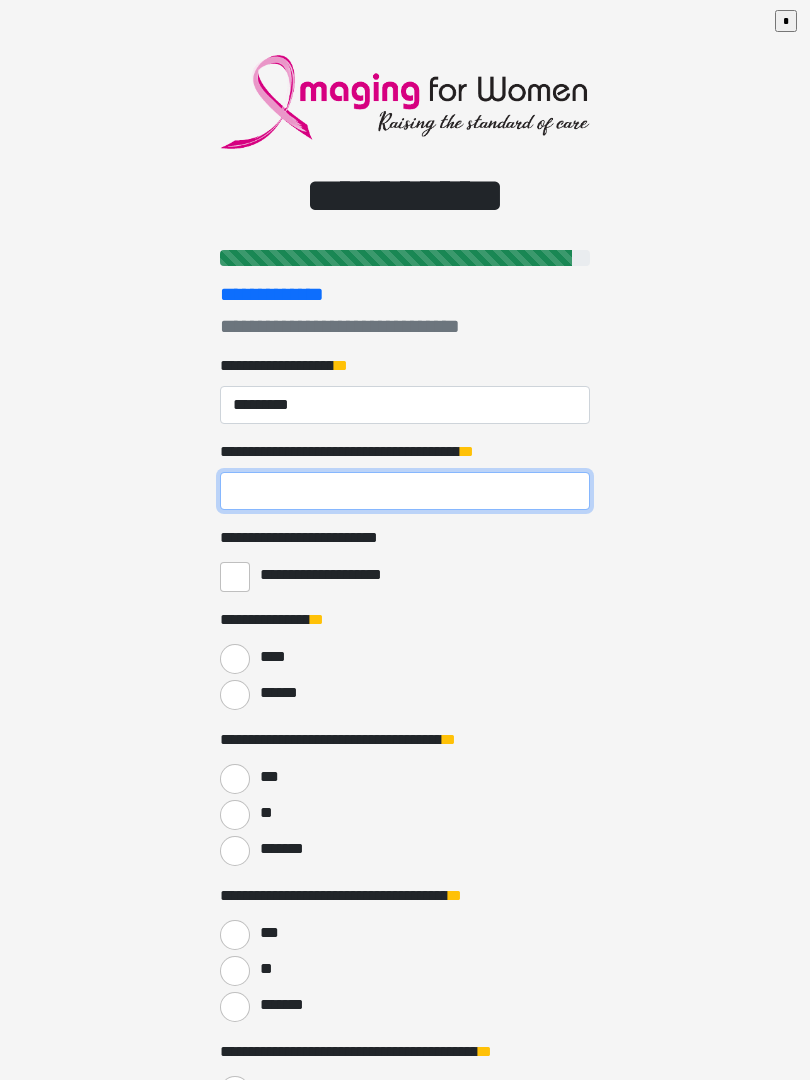click on "**********" at bounding box center (405, 491) 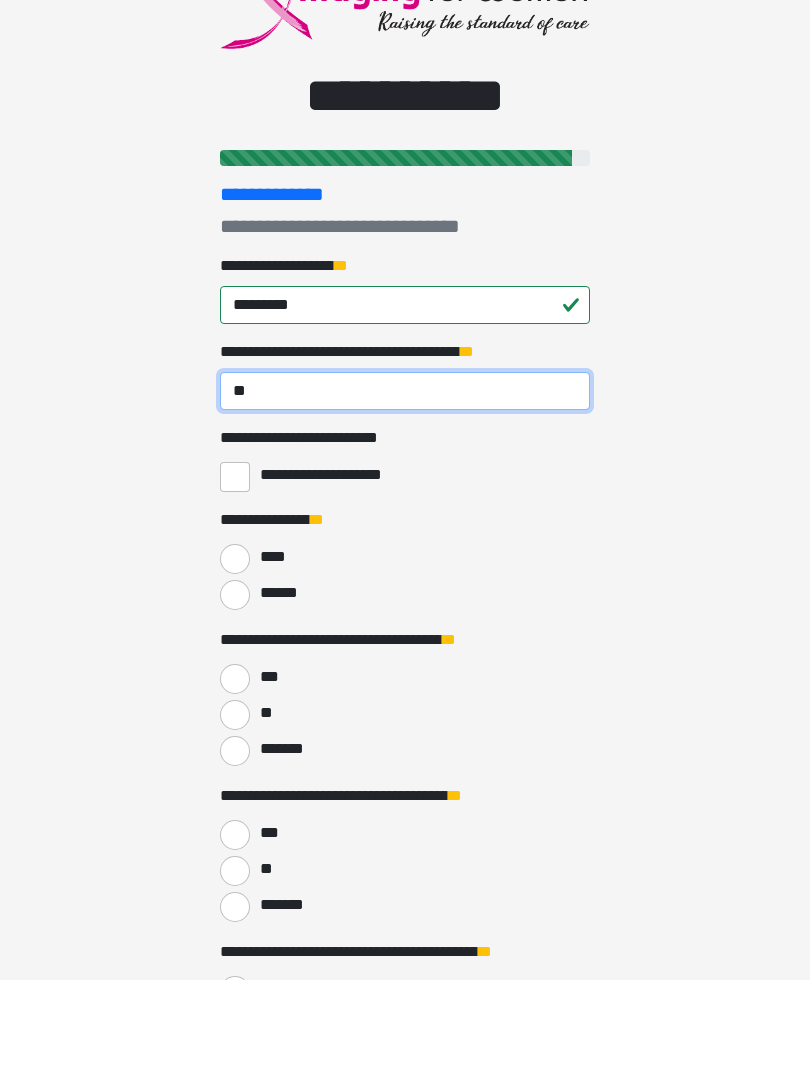 type on "**" 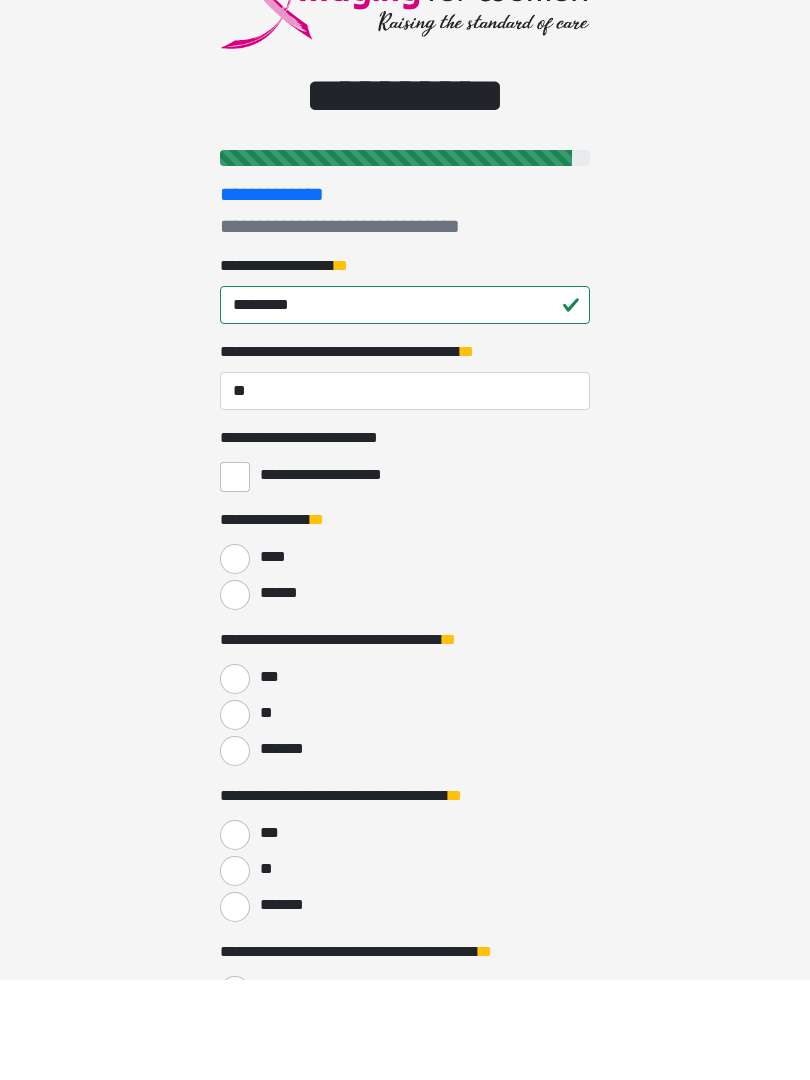 click on "**********" at bounding box center (235, 577) 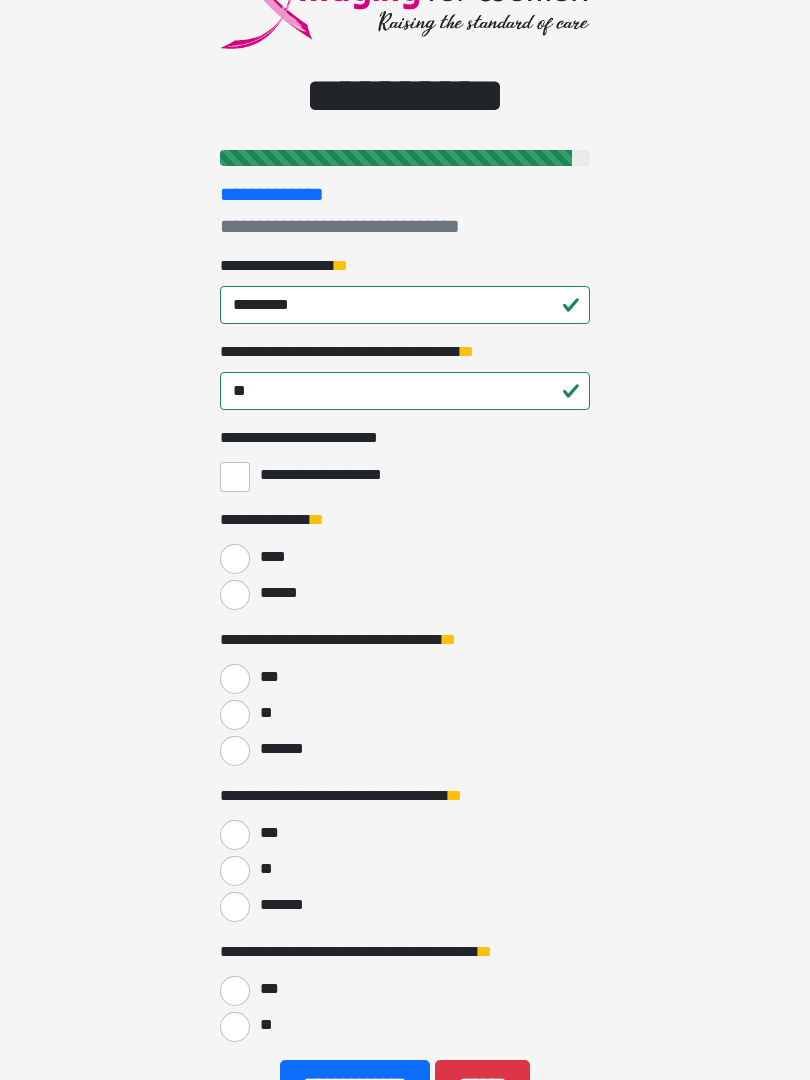 click on "******" at bounding box center (235, 595) 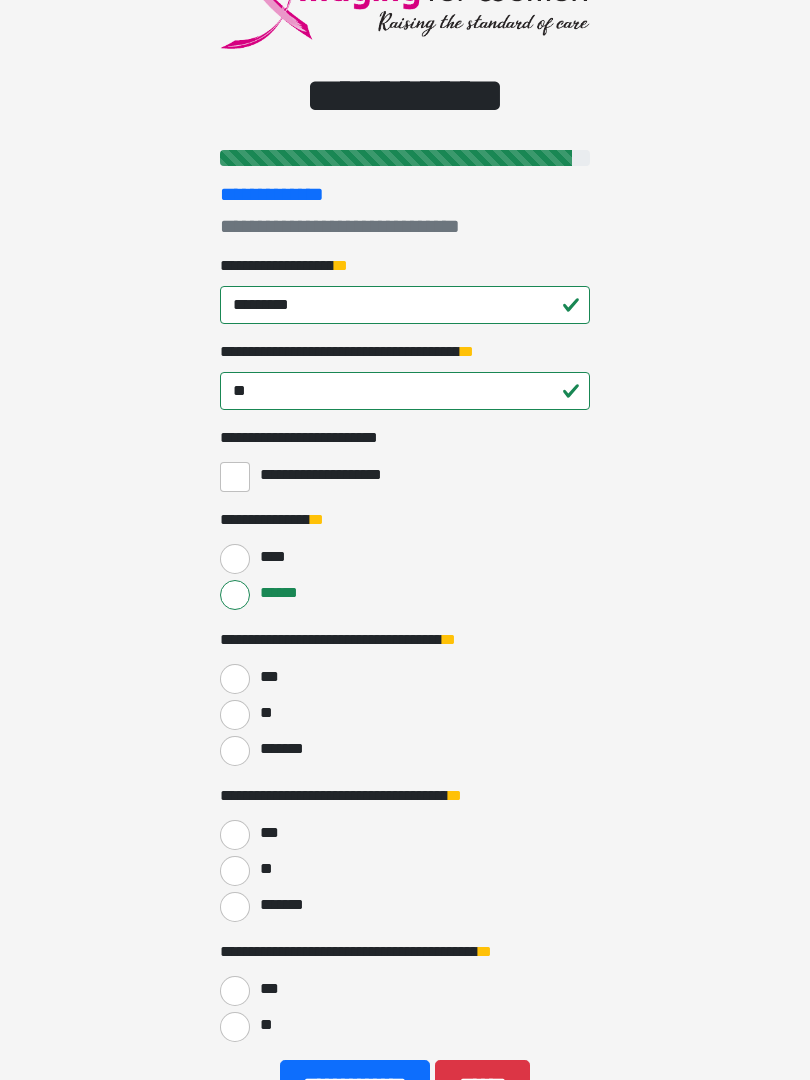 click on "***" at bounding box center [235, 679] 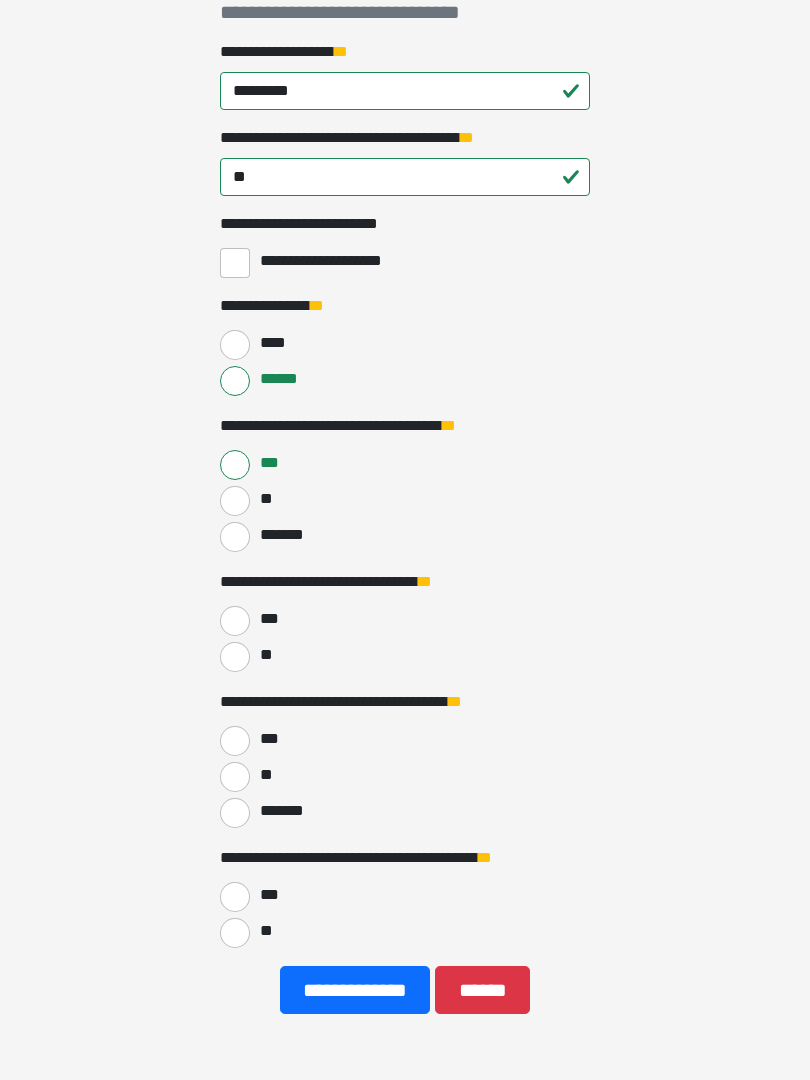 scroll, scrollTop: 367, scrollLeft: 0, axis: vertical 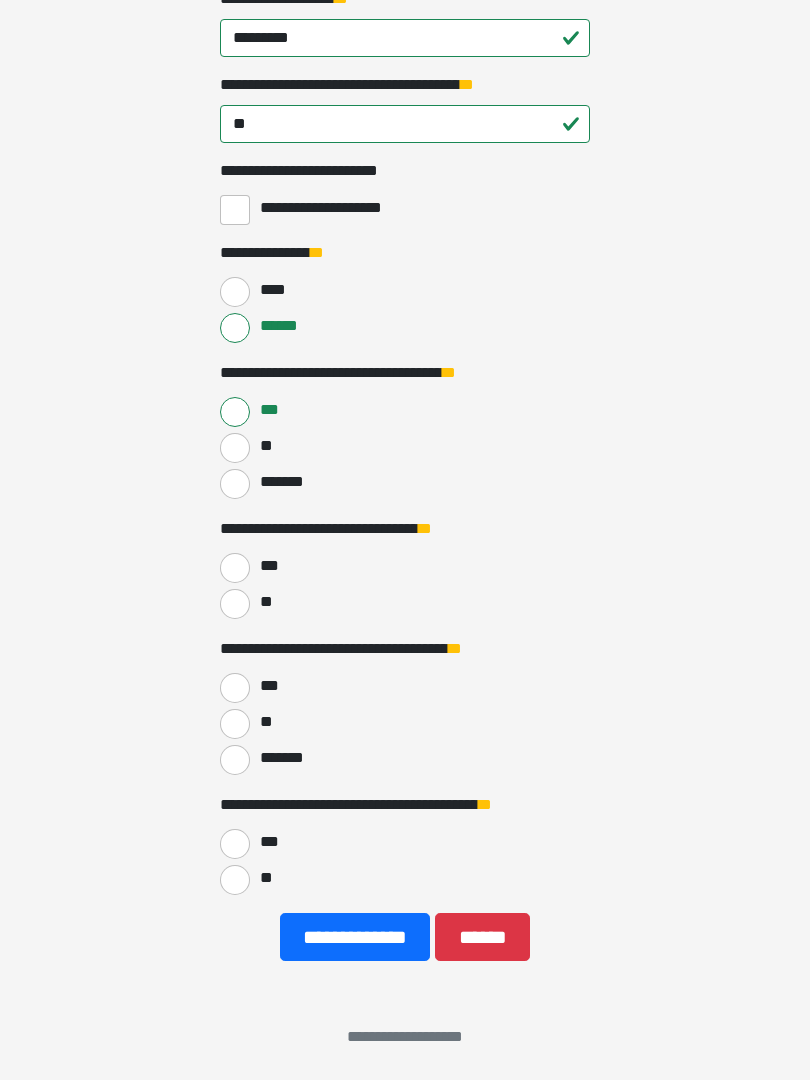 click on "**" at bounding box center [235, 604] 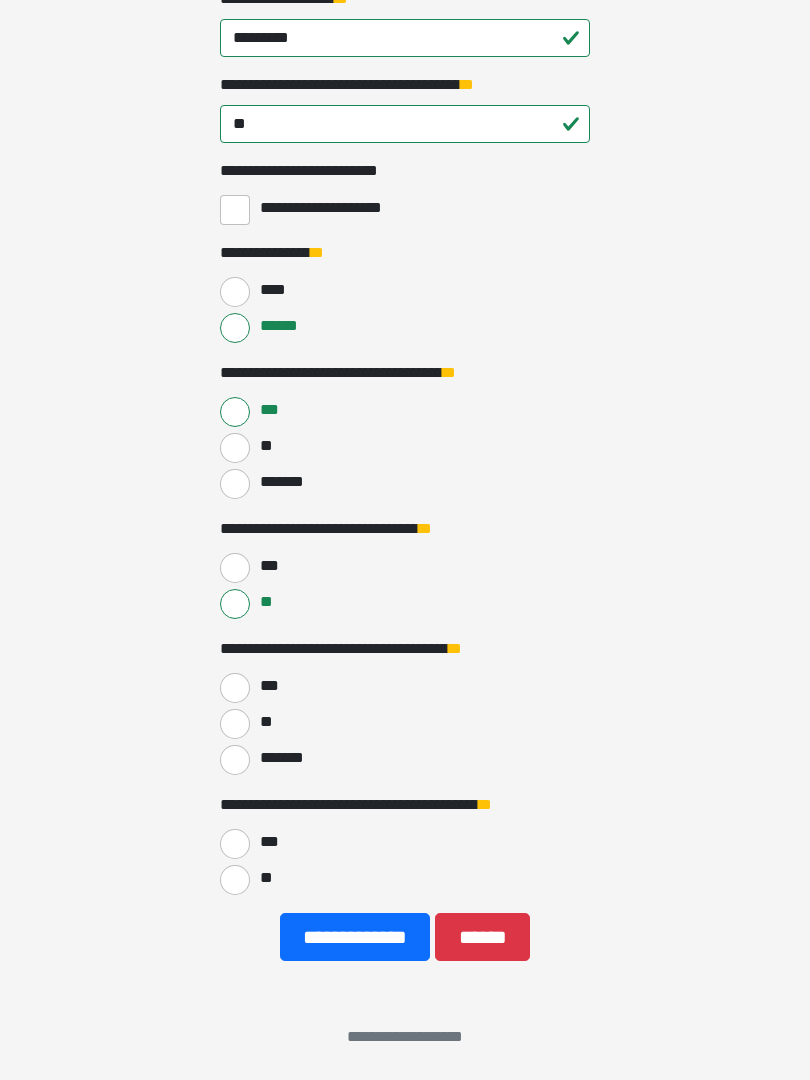 click on "**" at bounding box center (235, 724) 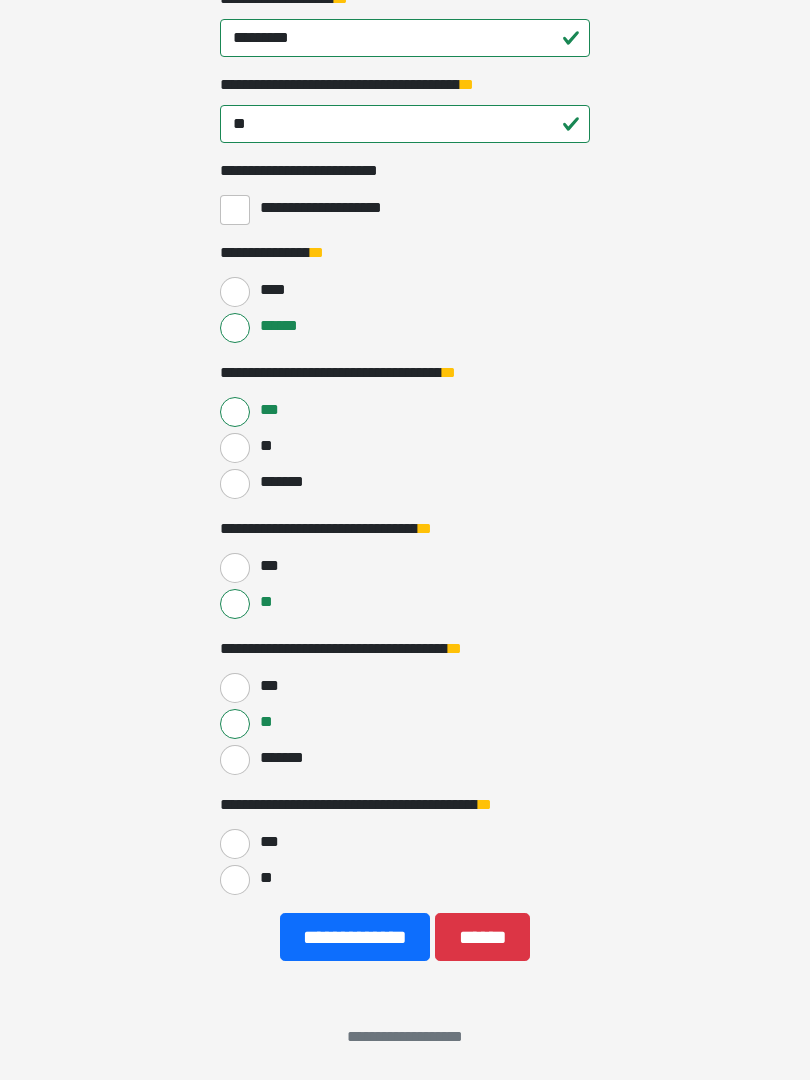 click on "*******" at bounding box center (235, 760) 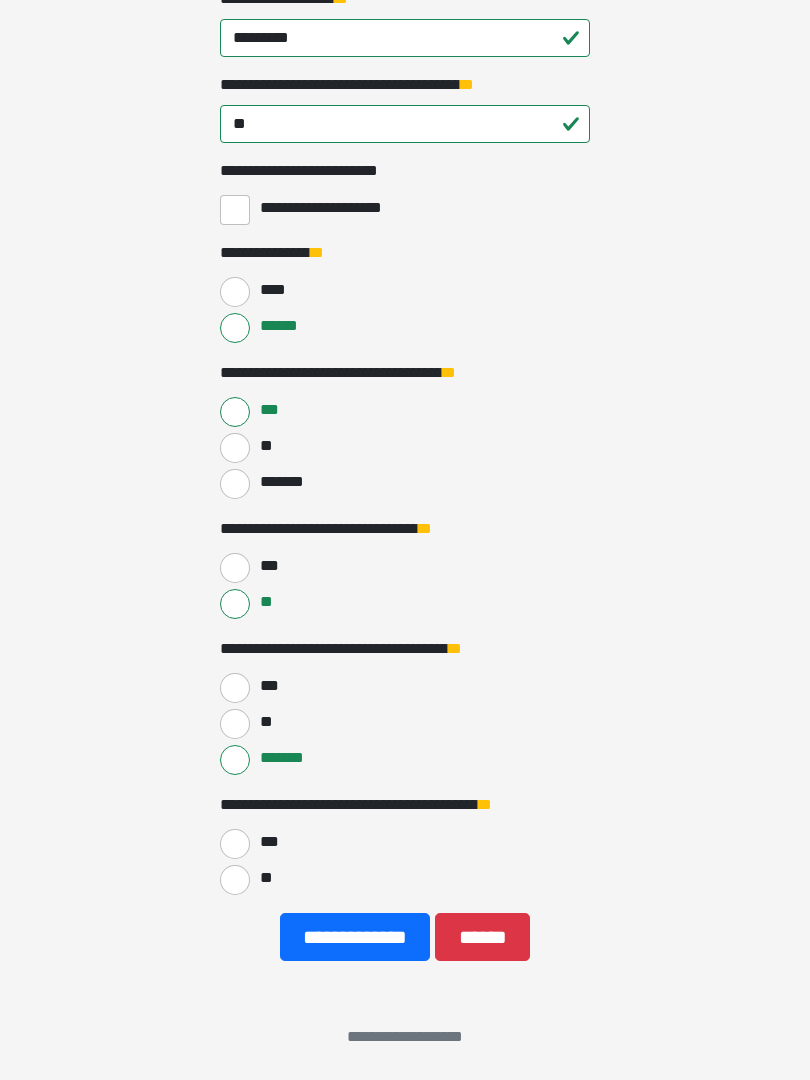 click on "**" at bounding box center [235, 880] 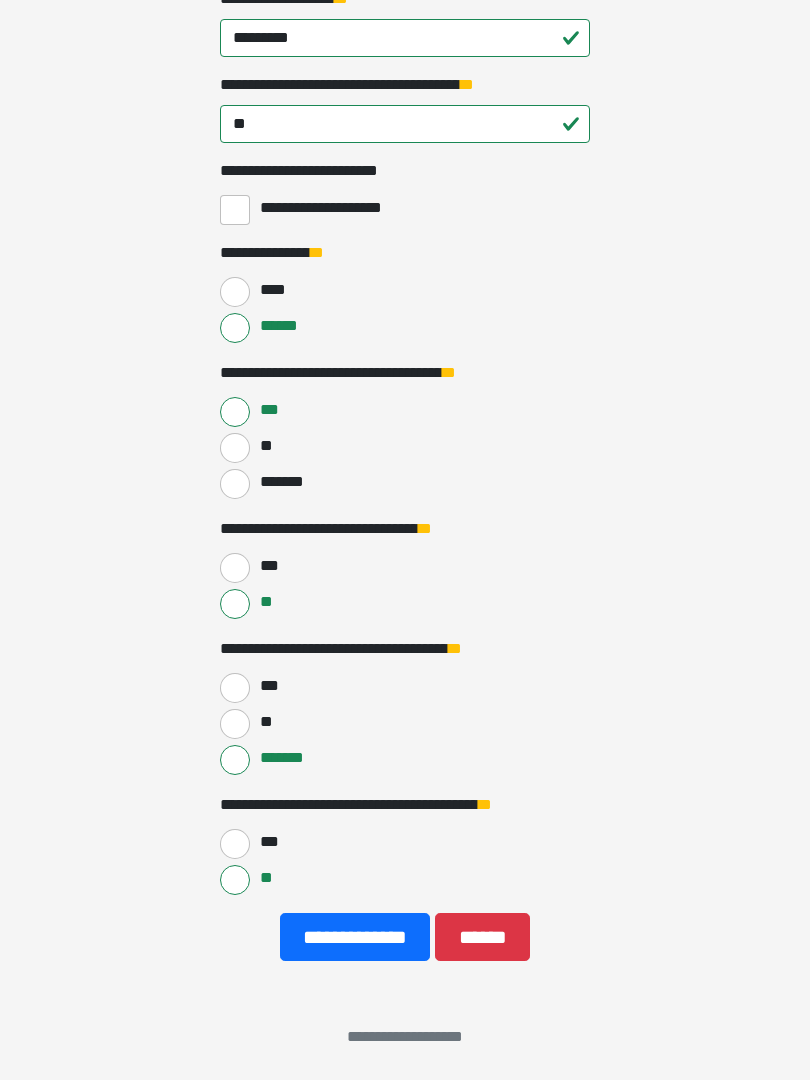 click on "**********" at bounding box center [355, 937] 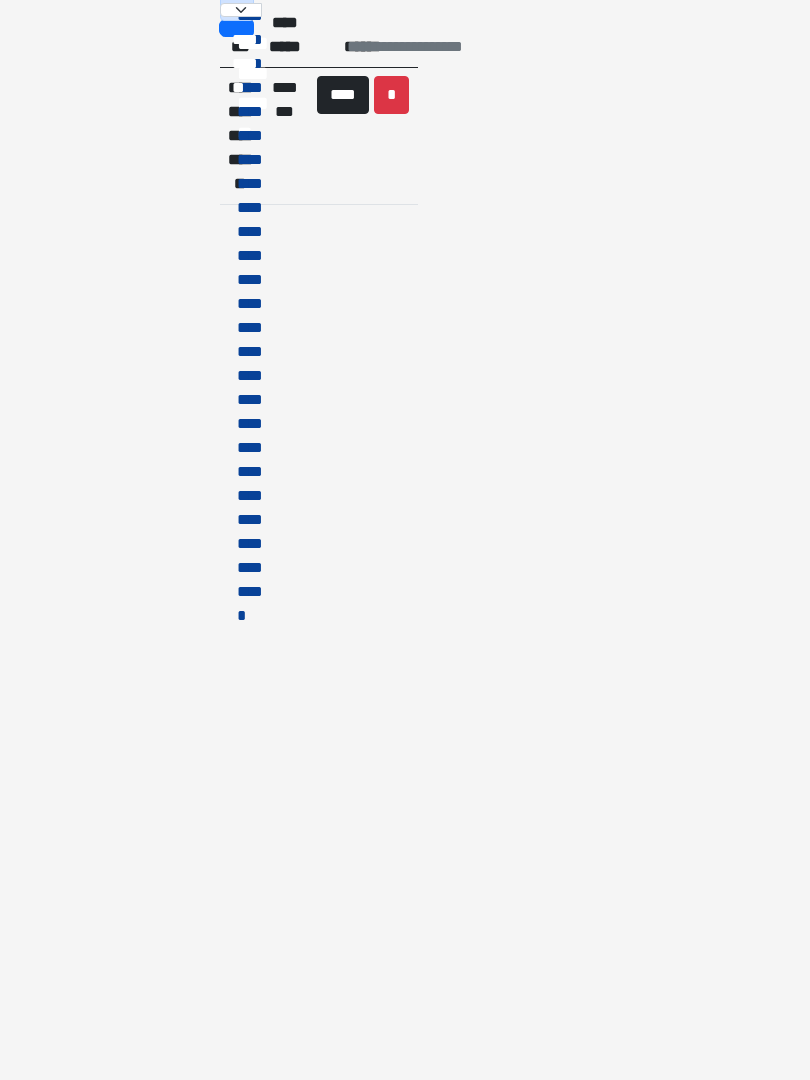 scroll, scrollTop: 0, scrollLeft: 0, axis: both 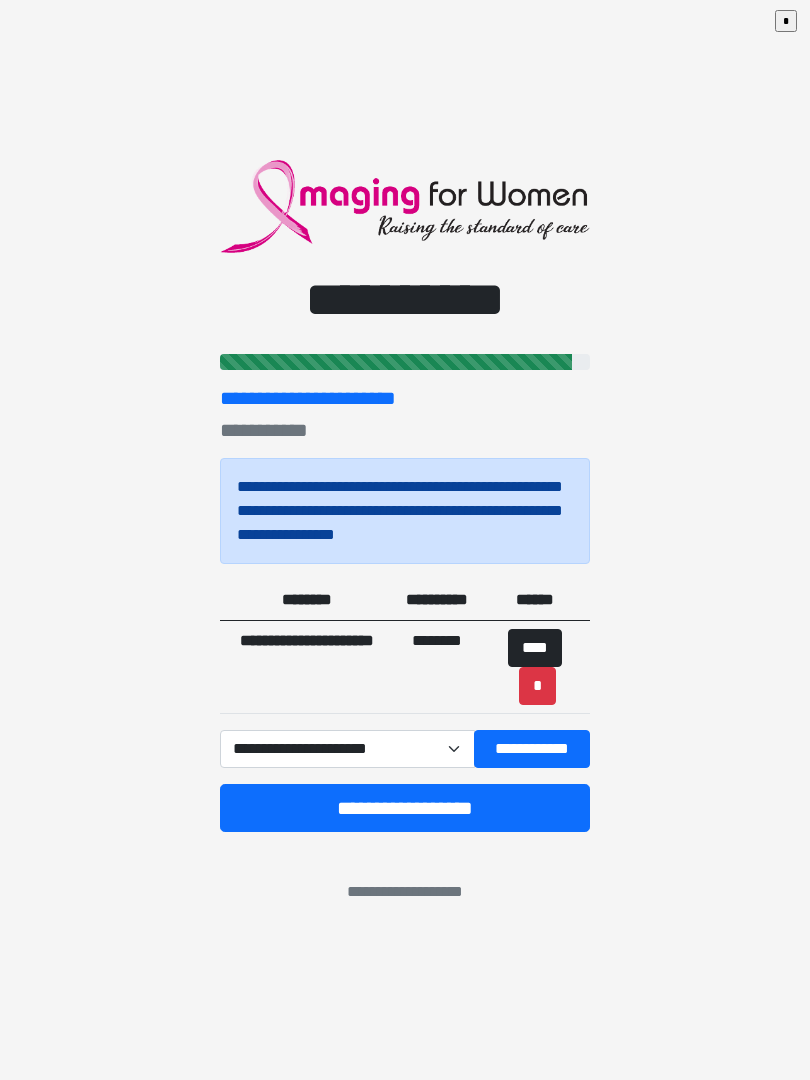click on "**********" at bounding box center (405, 540) 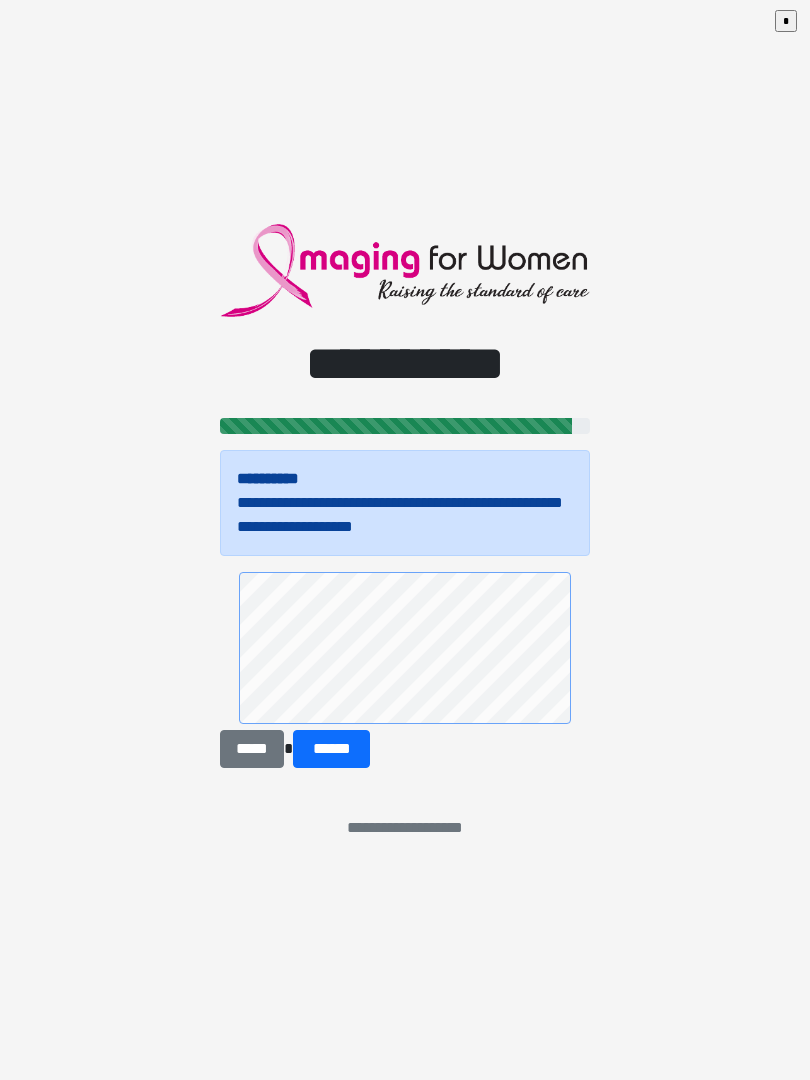 click on "******" at bounding box center (331, 749) 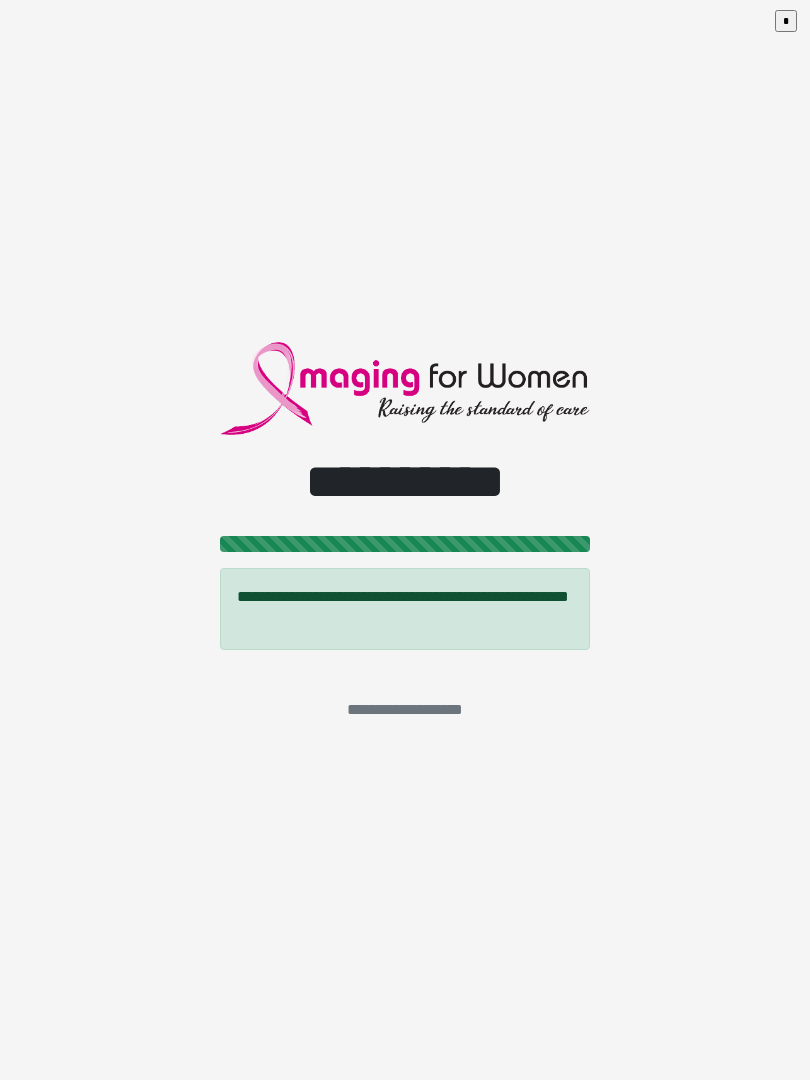 click on "*" at bounding box center (786, 21) 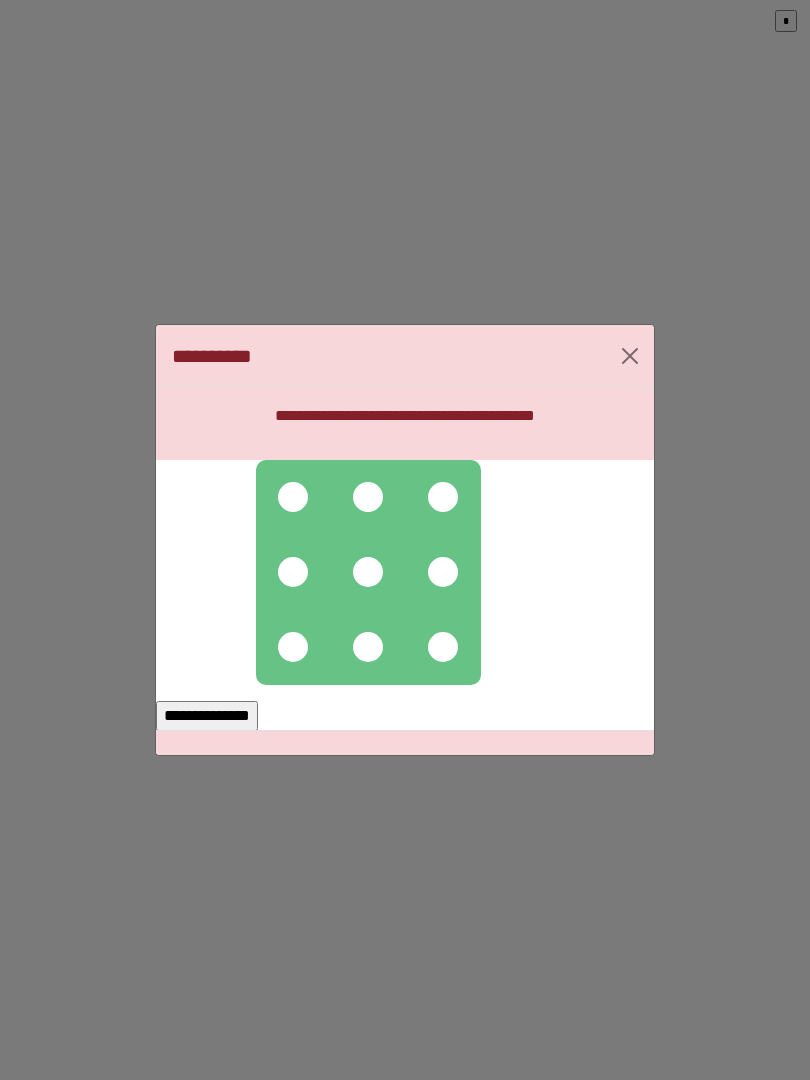 click at bounding box center [293, 497] 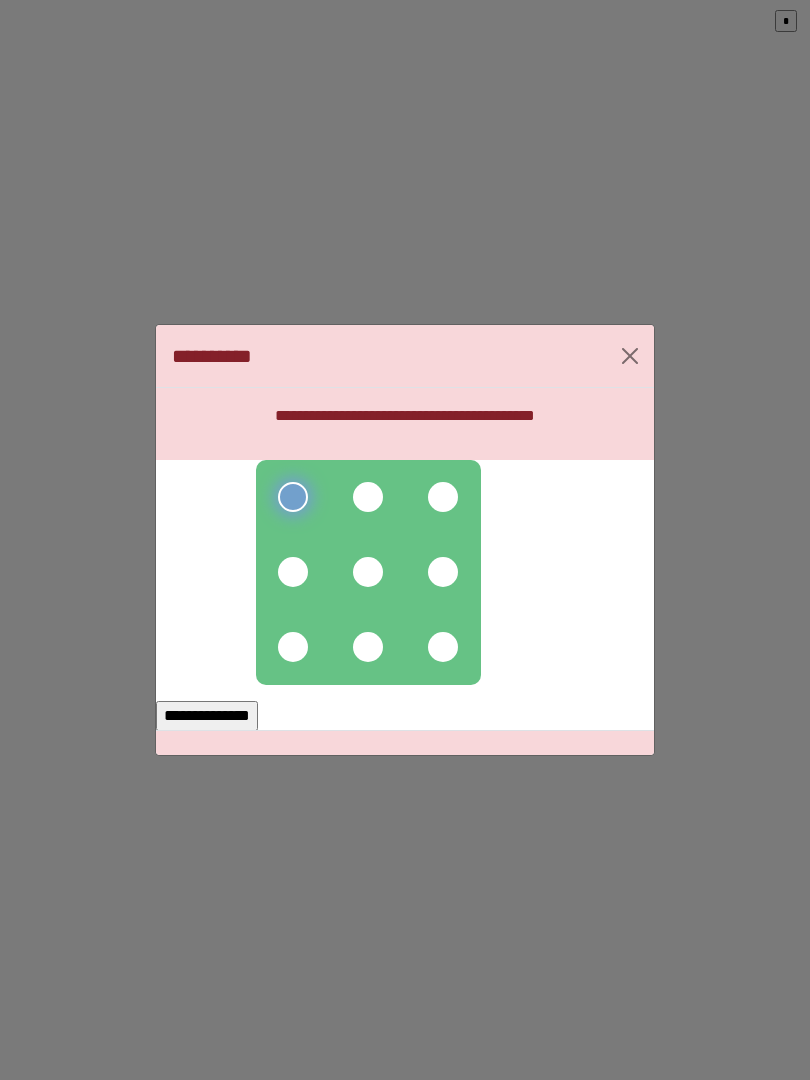 click at bounding box center [368, 497] 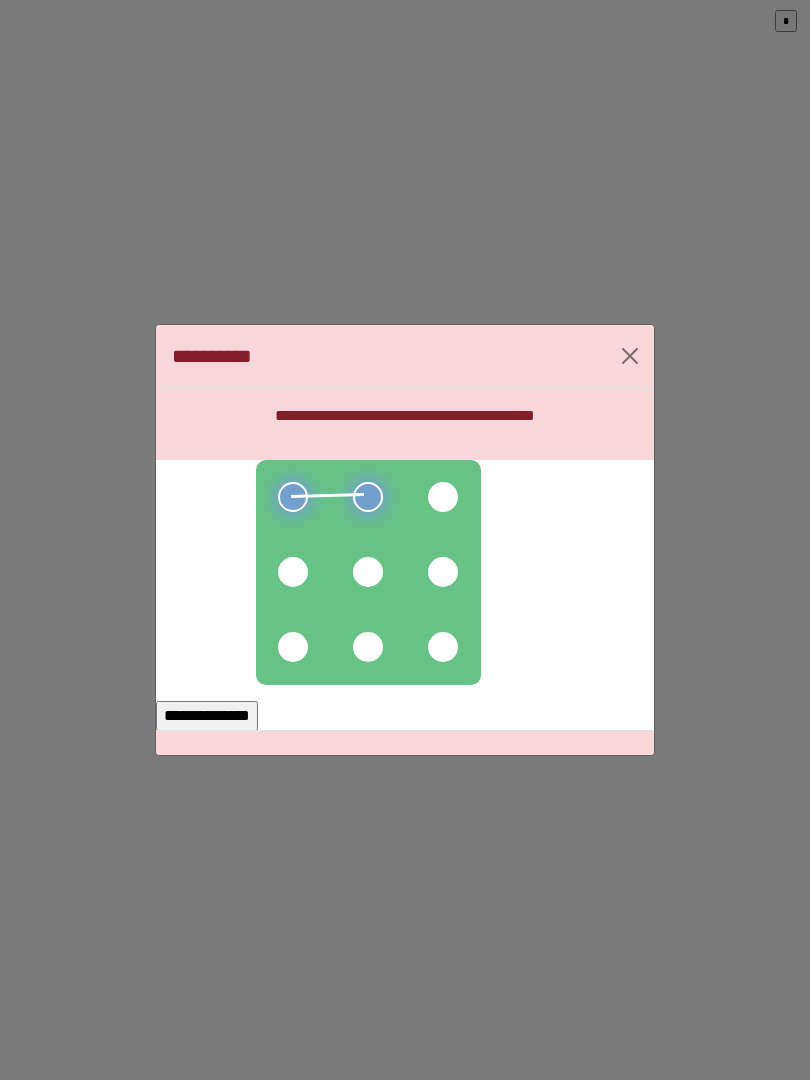 click at bounding box center [443, 497] 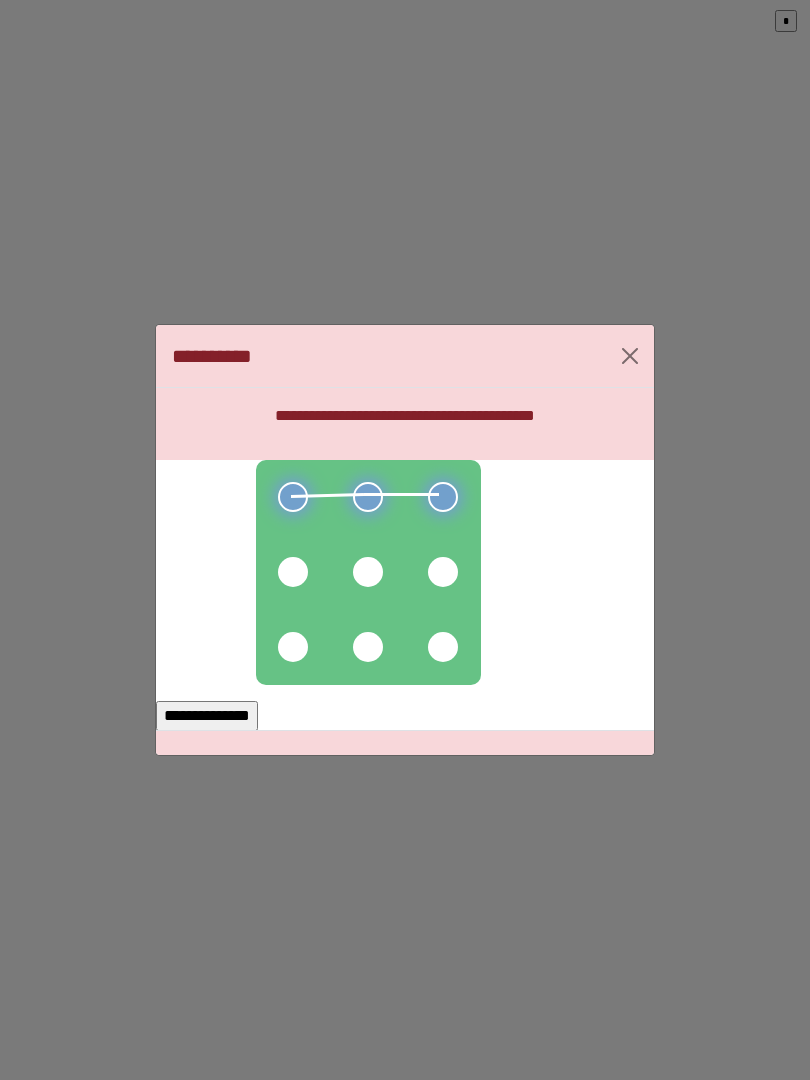 click at bounding box center [443, 572] 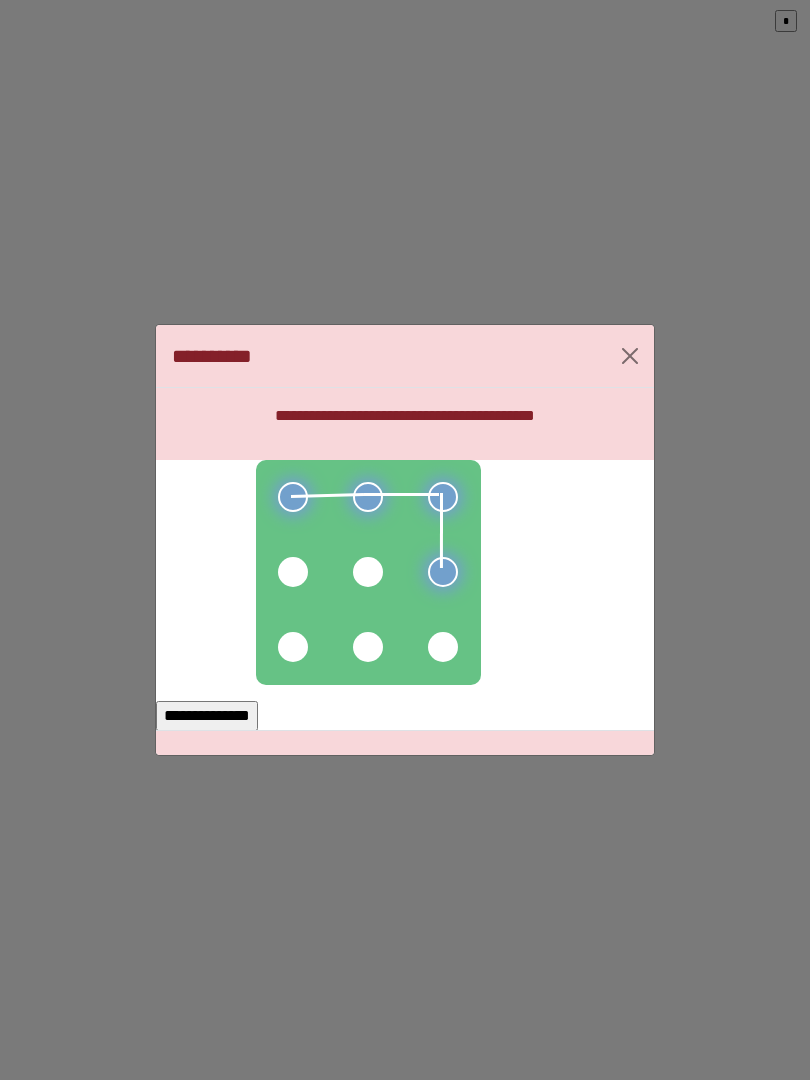 click at bounding box center (443, 647) 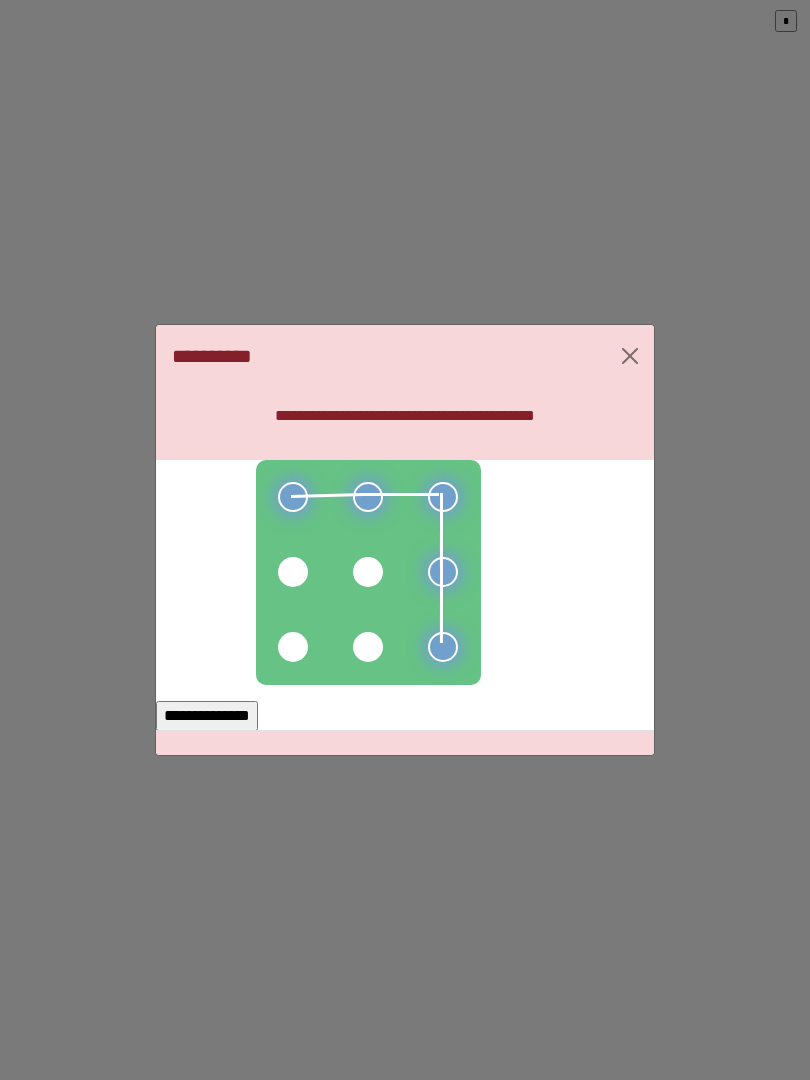 click at bounding box center [368, 647] 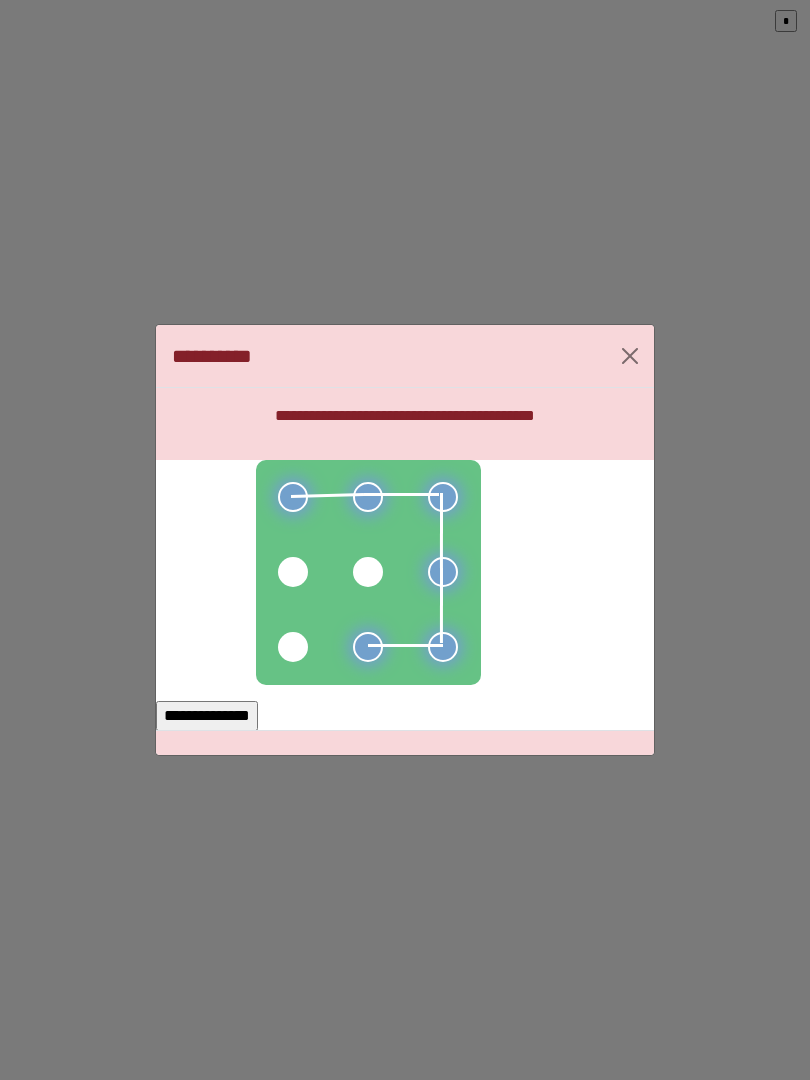 click at bounding box center (293, 647) 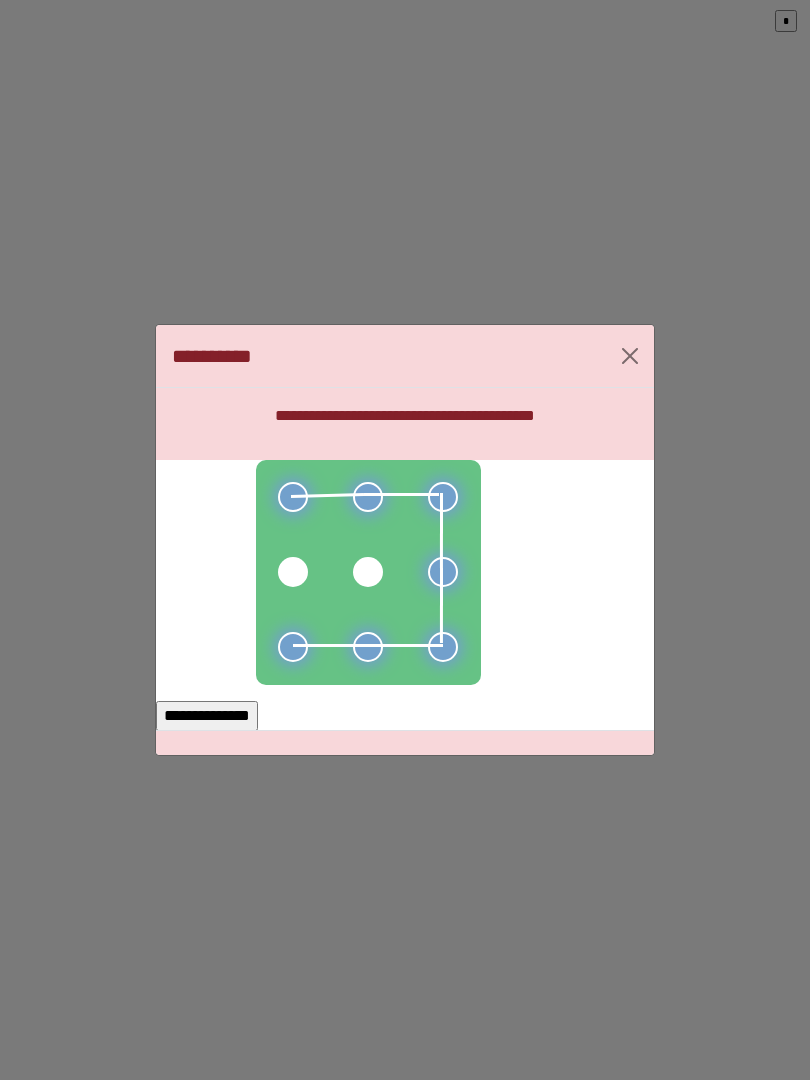 click on "**********" at bounding box center [207, 716] 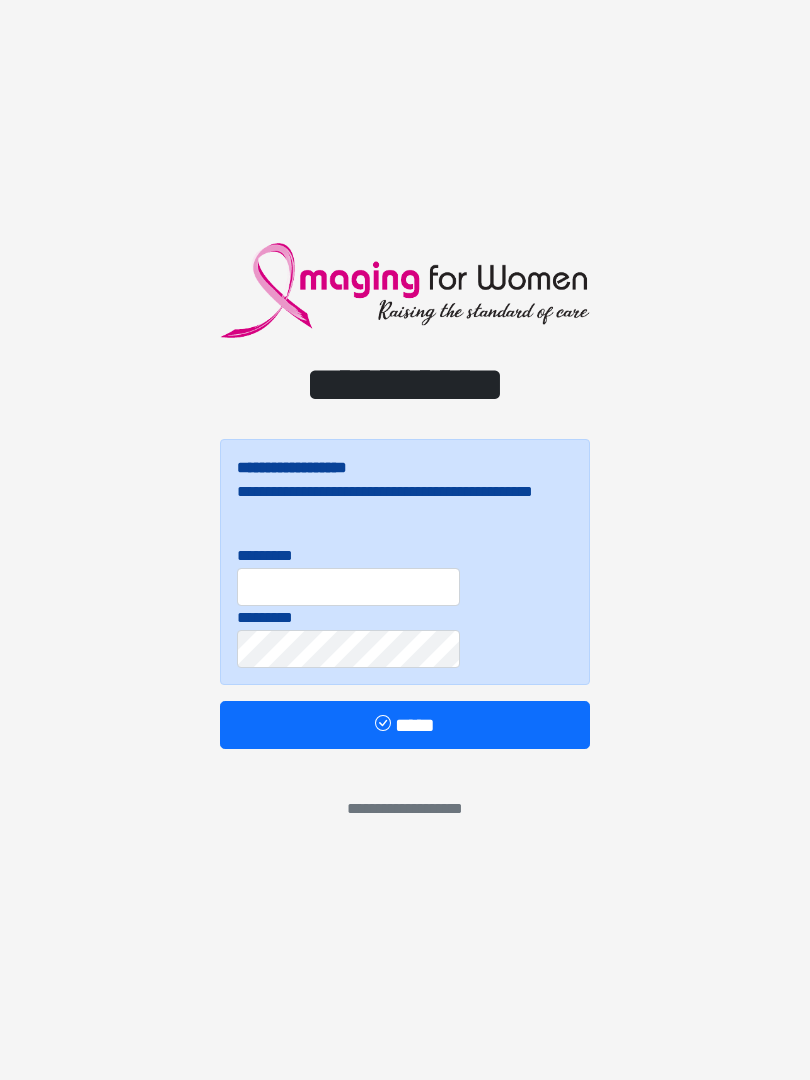 scroll, scrollTop: 0, scrollLeft: 0, axis: both 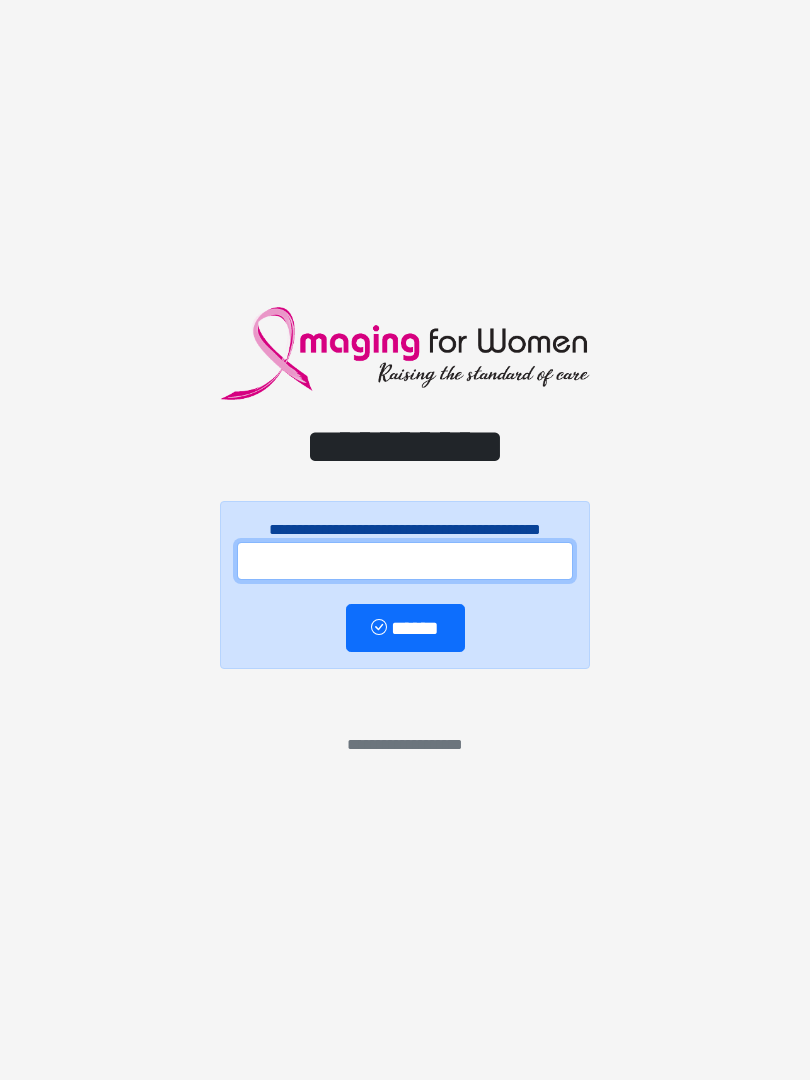 click at bounding box center [405, 561] 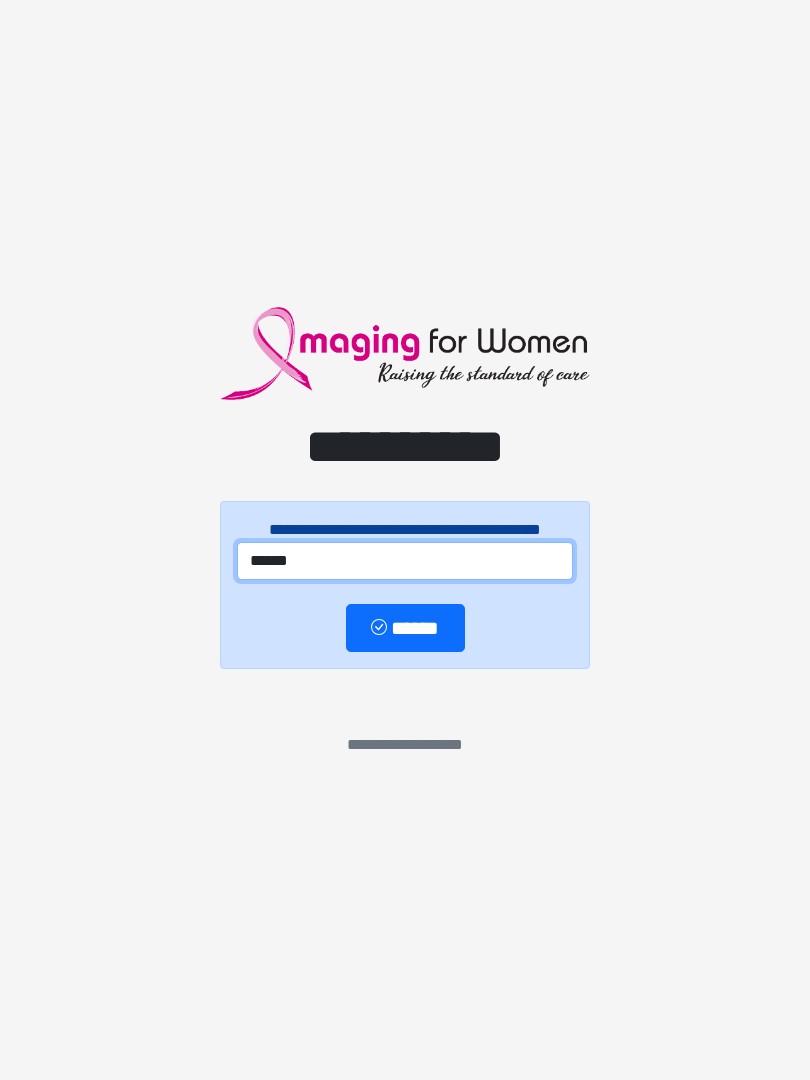 type on "******" 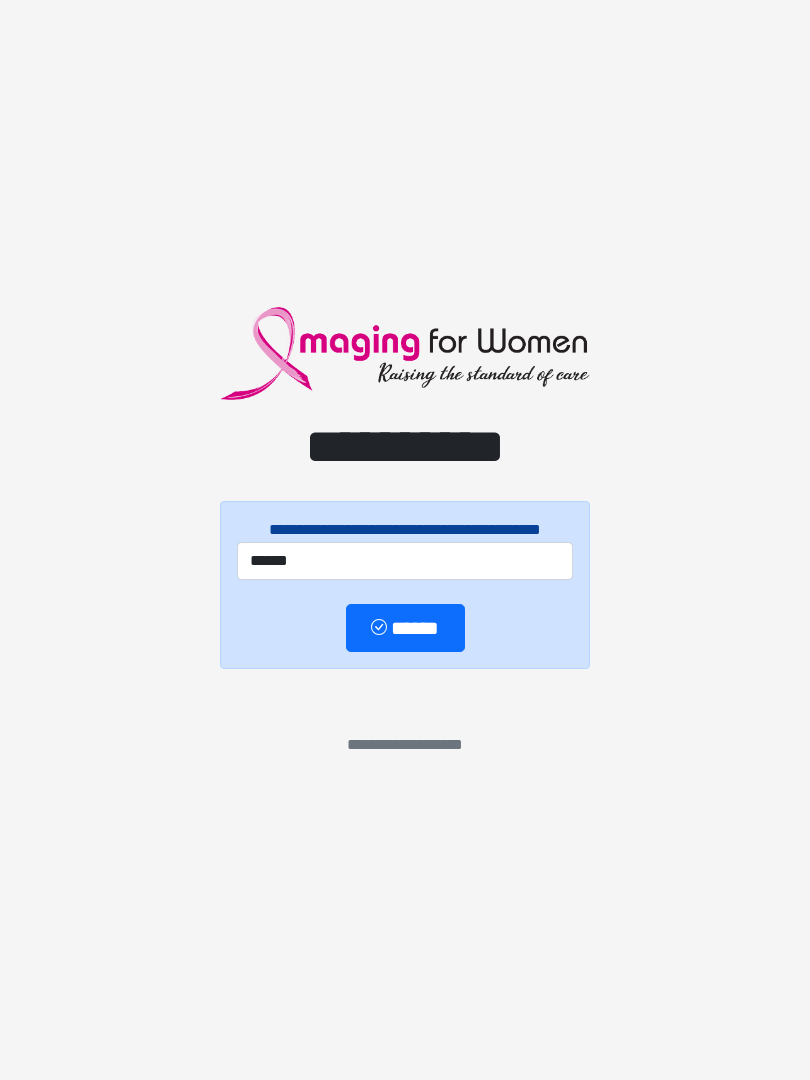 click on "******" at bounding box center [405, 628] 